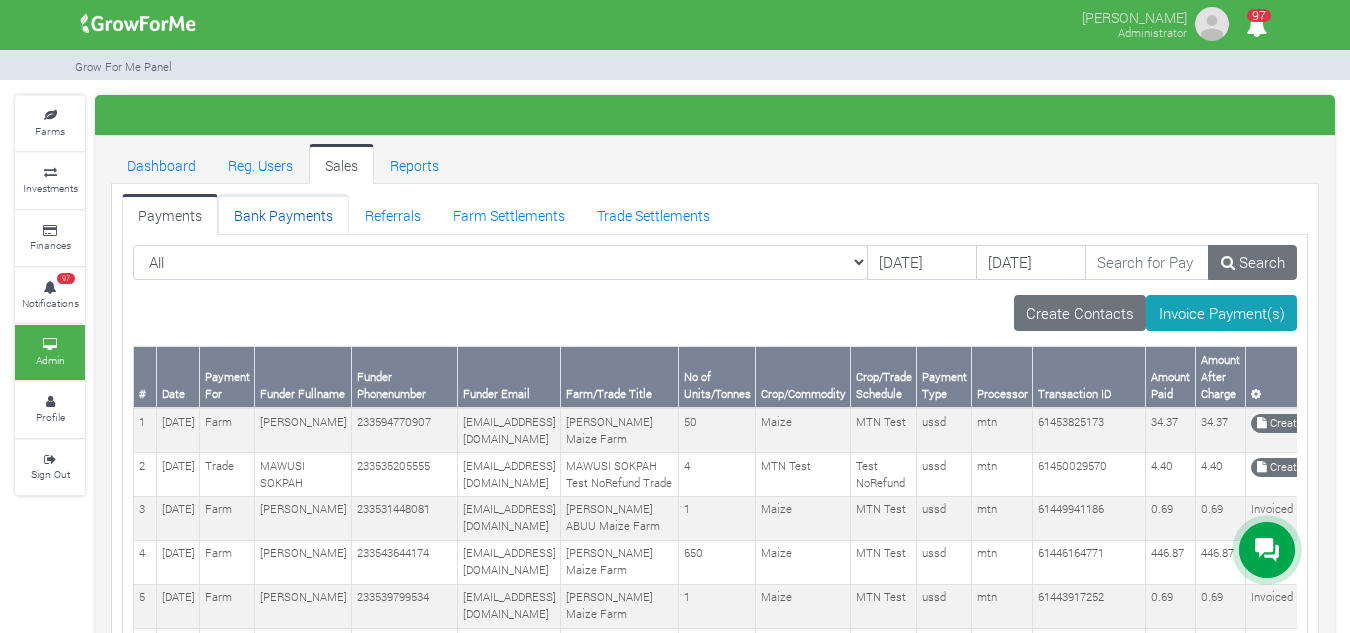 scroll, scrollTop: 0, scrollLeft: 0, axis: both 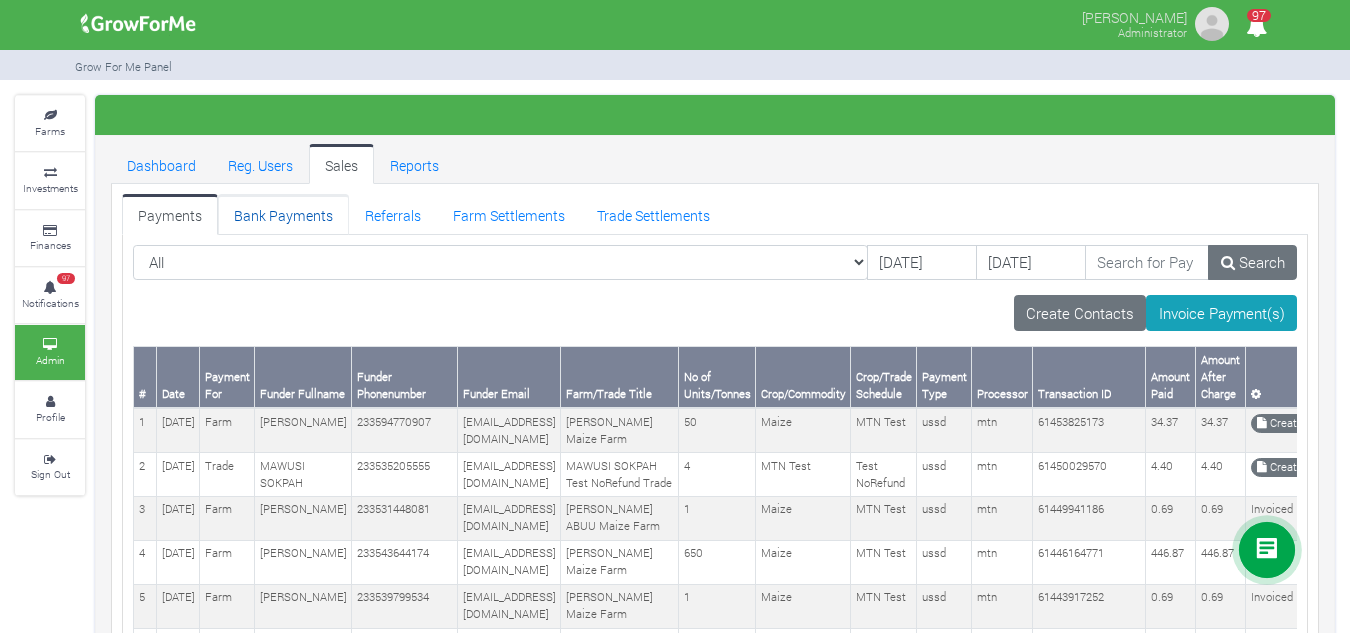click on "Bank Payments" at bounding box center [283, 214] 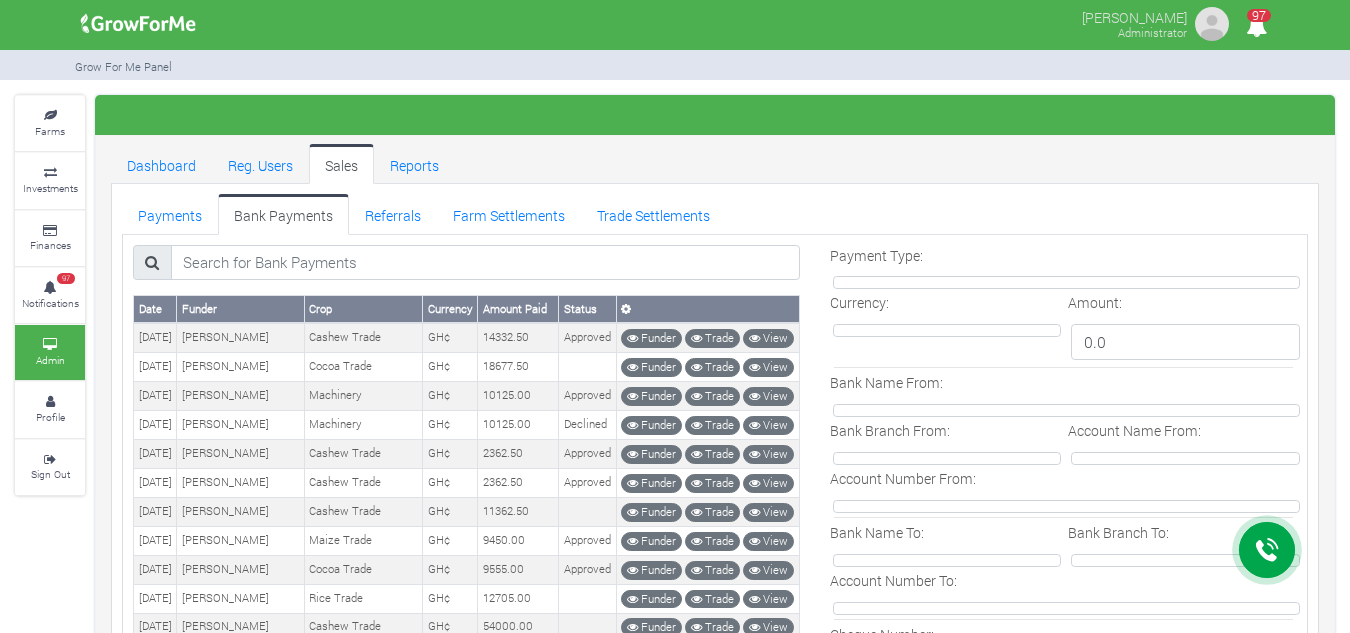 scroll, scrollTop: 0, scrollLeft: 0, axis: both 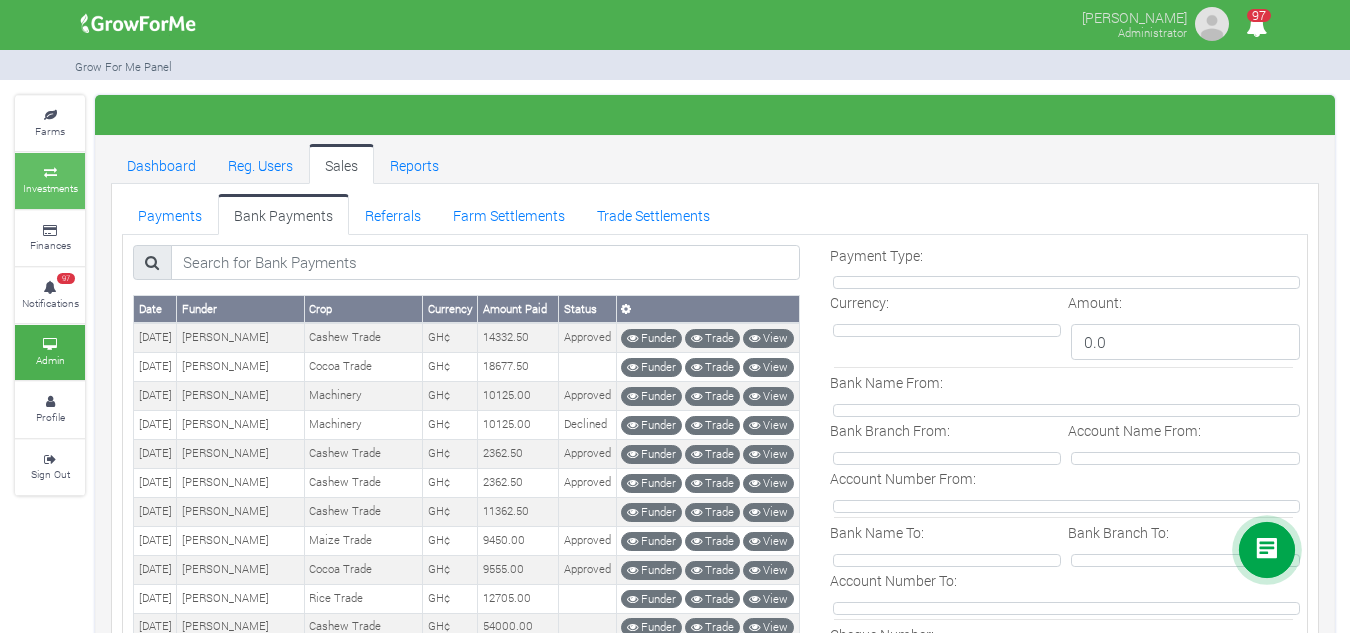 click at bounding box center (50, 173) 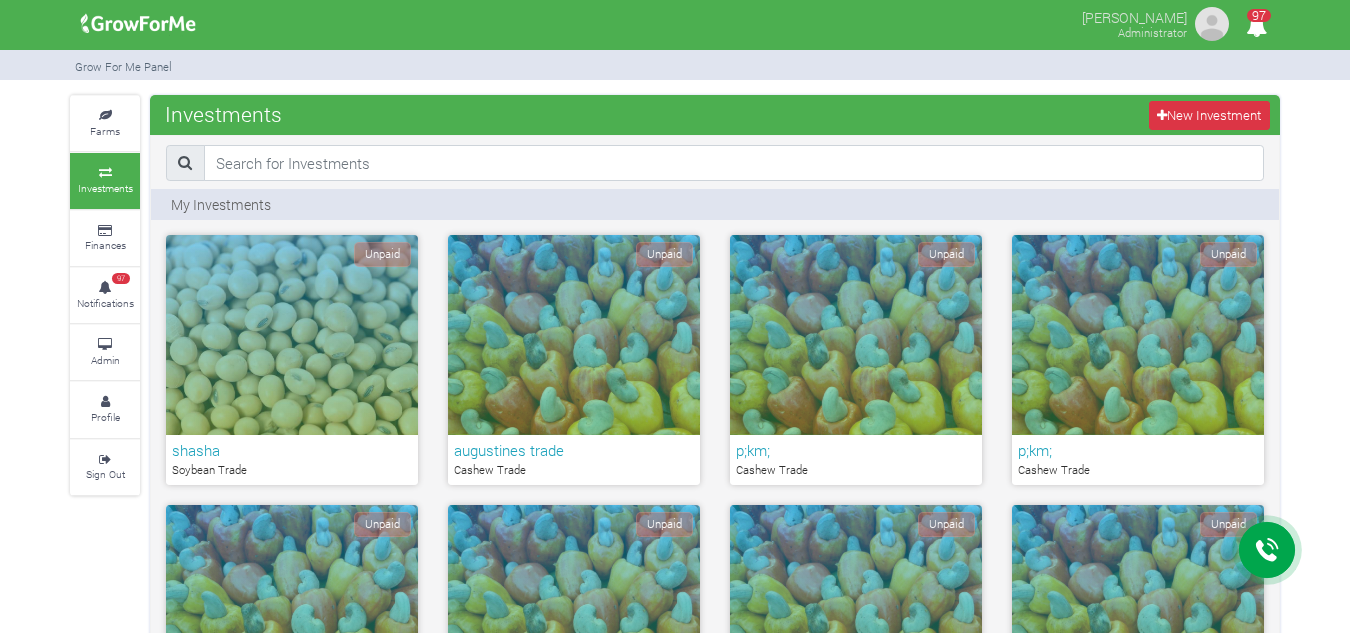 scroll, scrollTop: 0, scrollLeft: 0, axis: both 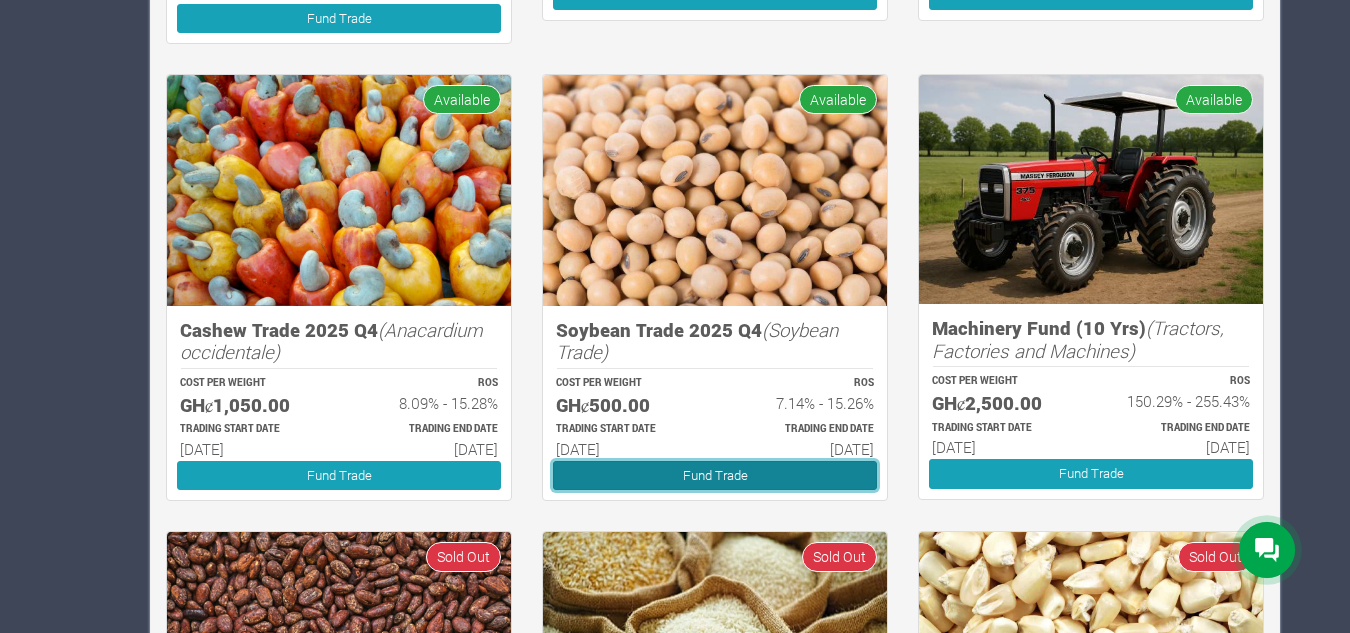 click on "Fund Trade" at bounding box center (715, 475) 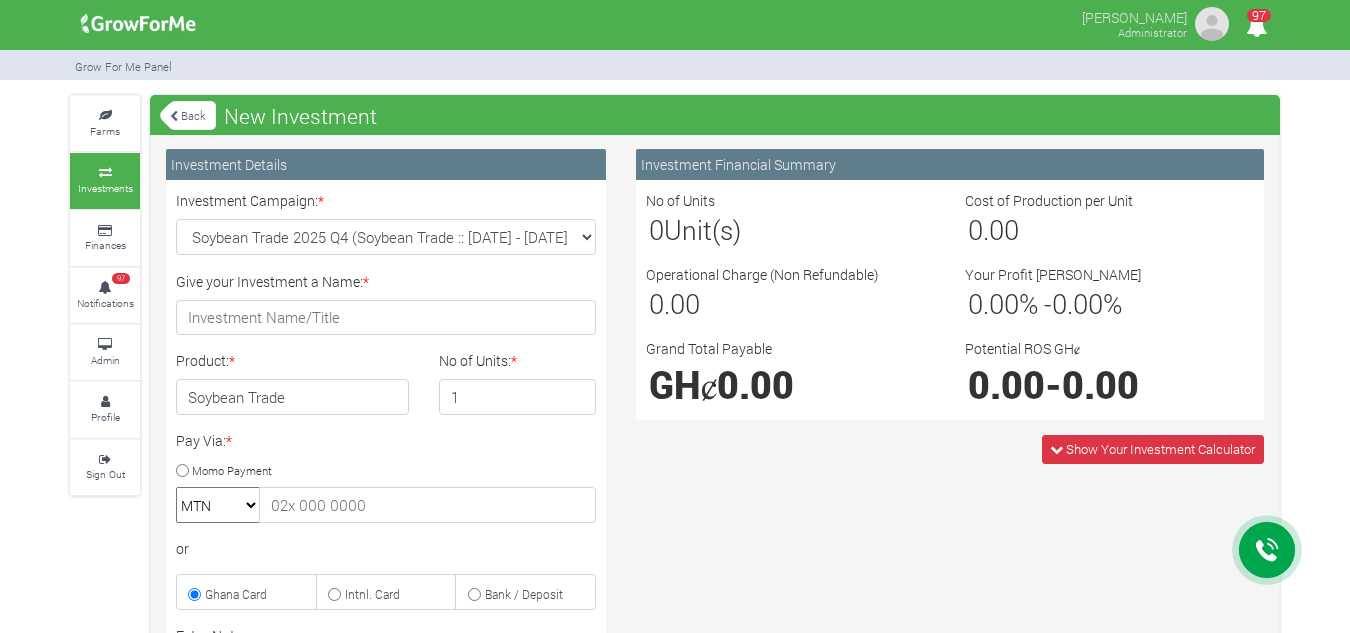 scroll, scrollTop: 0, scrollLeft: 0, axis: both 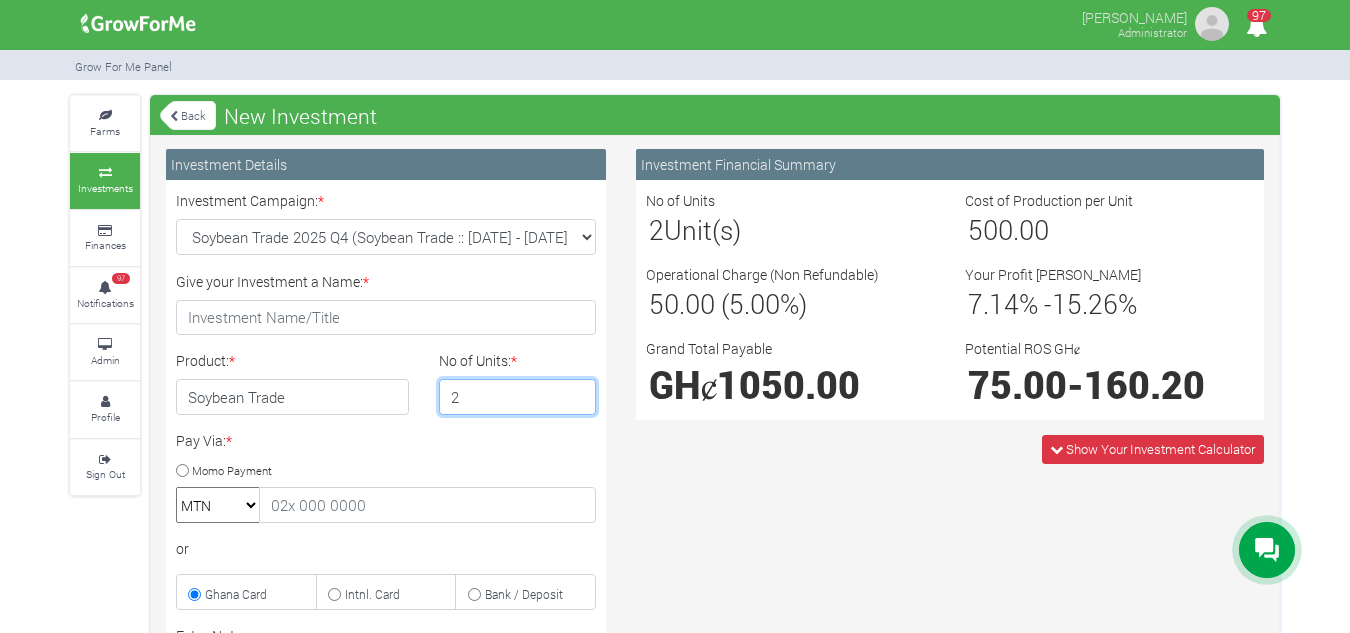 type on "2" 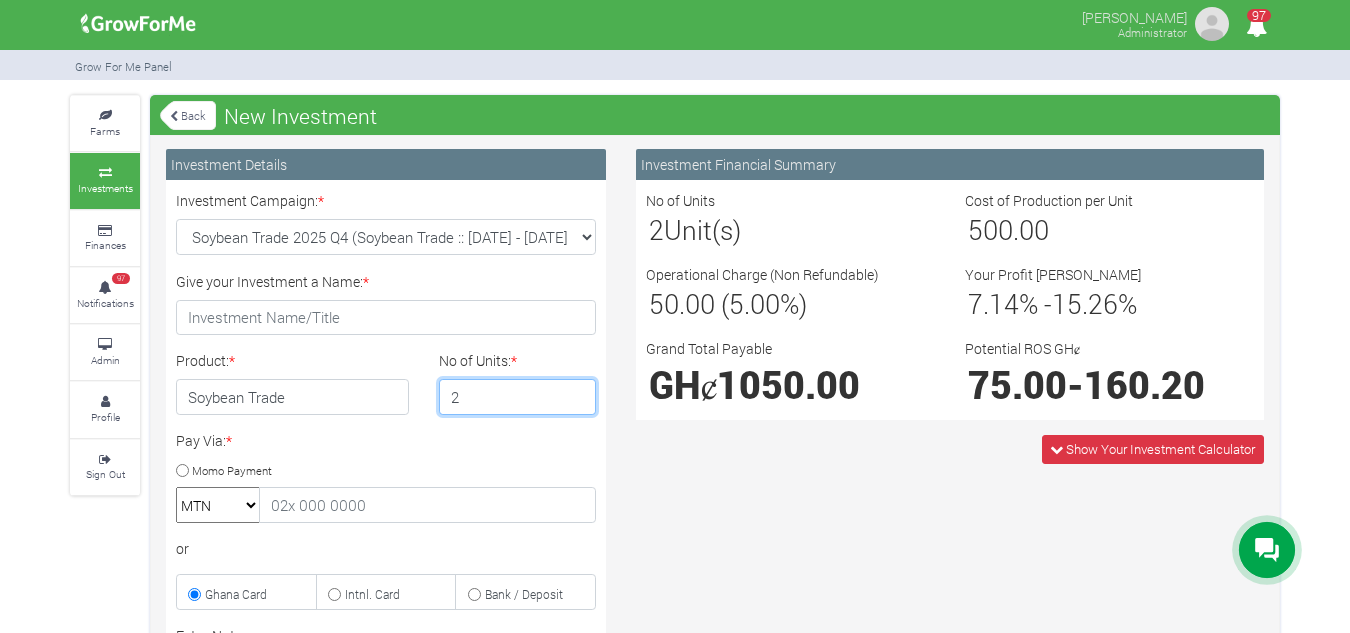 click on "2" at bounding box center [518, 397] 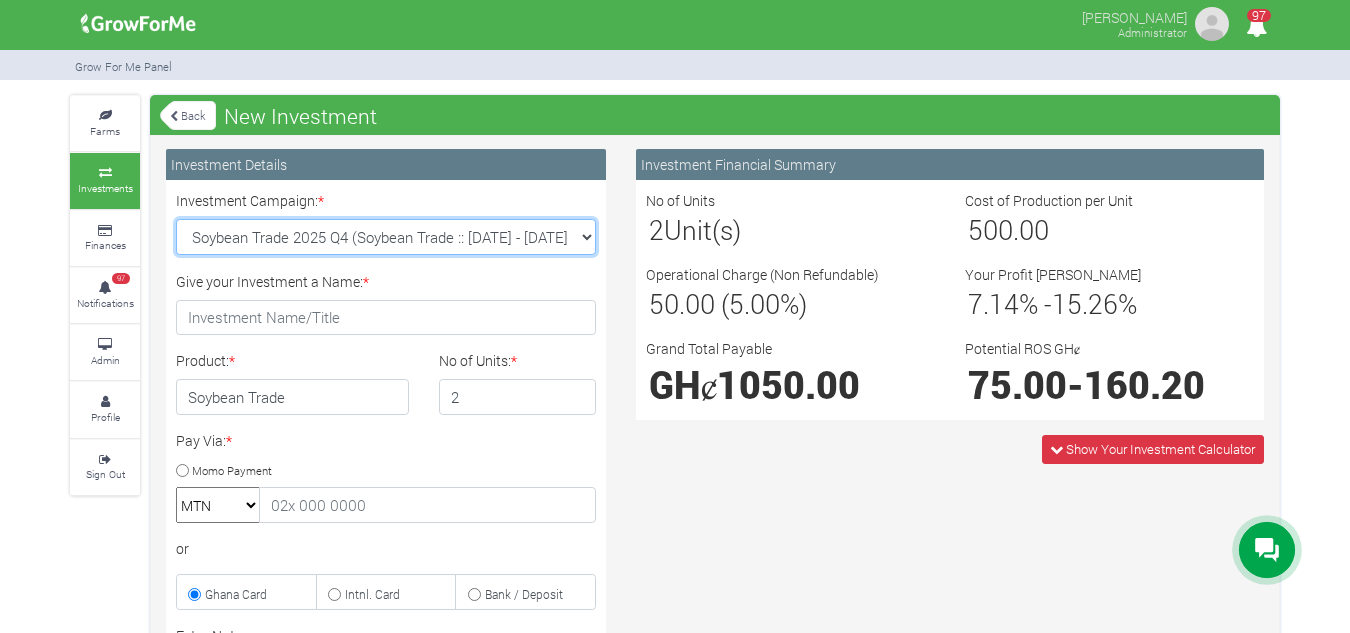 click on "Soybean Trade 2025 Q4 (Soybean Trade :: 01st Oct 2025 - 31st Mar 2026)
Maize Trade 2025 Q4 (Maize Trade :: 01st Oct 2025 - 31st Mar 2026)
Cashew Trade 2025 Q4 (Cashew Trade :: 01st Oct 2025 - 31st Mar 2026)
Machinery Fund (10 Yrs) (Machinery :: 01st Jun 2025 - 01st Jun 2035) Rice Trade 2025 Q4 (Rice Trade :: 01st Oct 2025 - 31st Mar 2026)" at bounding box center (386, 237) 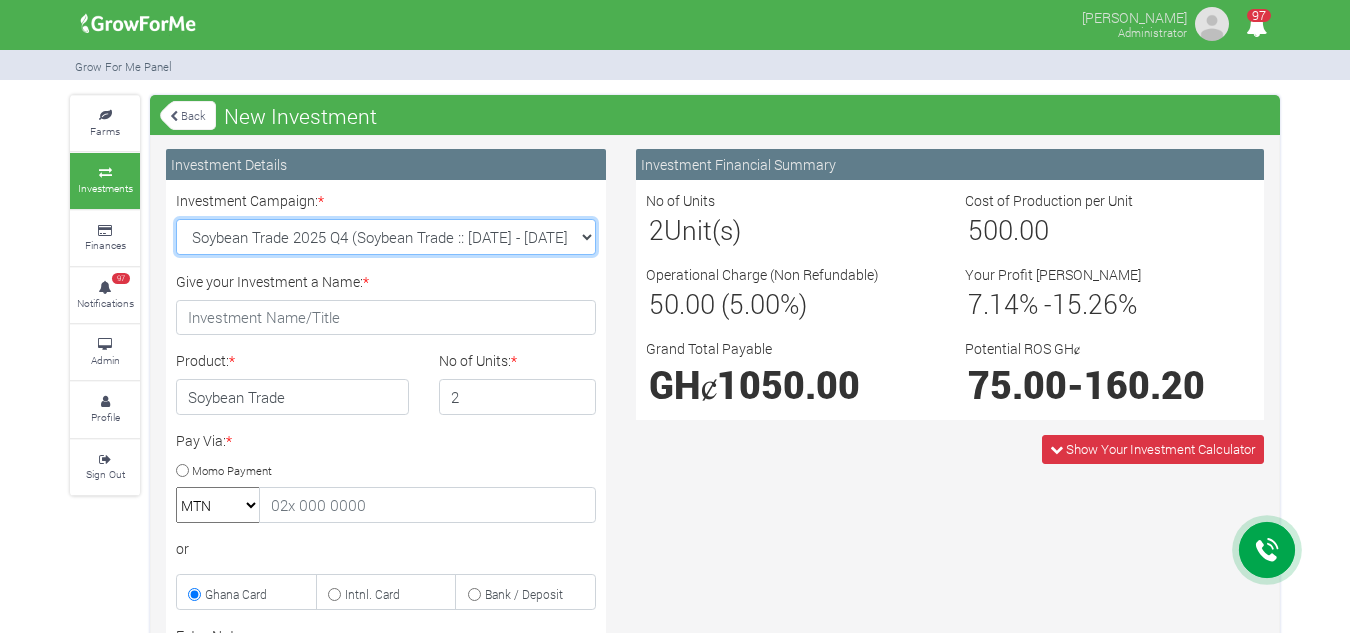 select on "43" 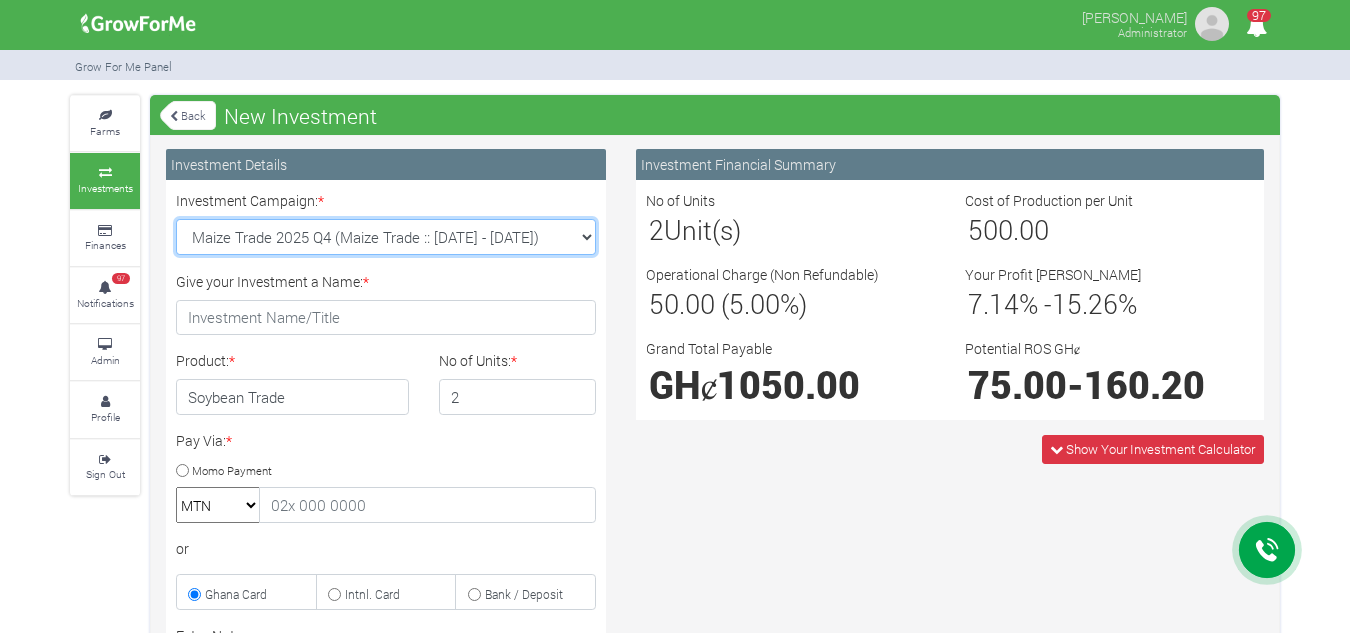 click on "Soybean Trade 2025 Q4 (Soybean Trade :: 01st Oct 2025 - 31st Mar 2026)
Maize Trade 2025 Q4 (Maize Trade :: 01st Oct 2025 - 31st Mar 2026)
Cashew Trade 2025 Q4 (Cashew Trade :: 01st Oct 2025 - 31st Mar 2026)
Machinery Fund (10 Yrs) (Machinery :: 01st Jun 2025 - 01st Jun 2035) Rice Trade 2025 Q4 (Rice Trade :: 01st Oct 2025 - 31st Mar 2026)" at bounding box center [386, 237] 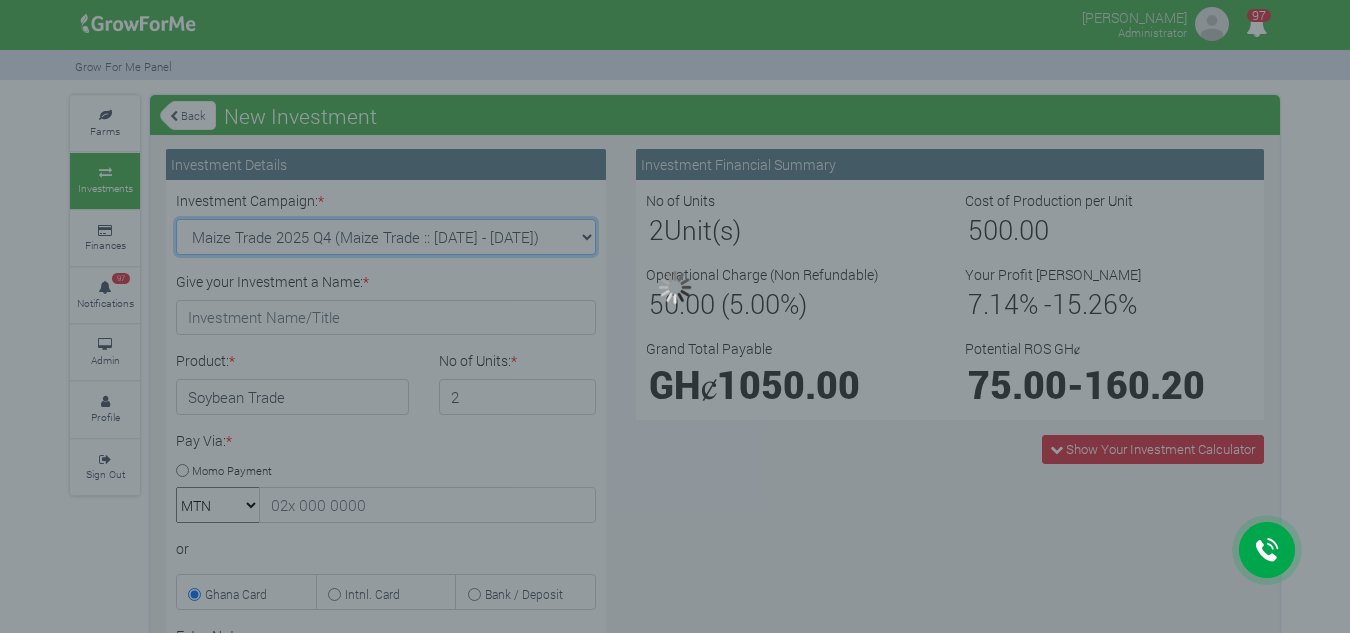 type on "1" 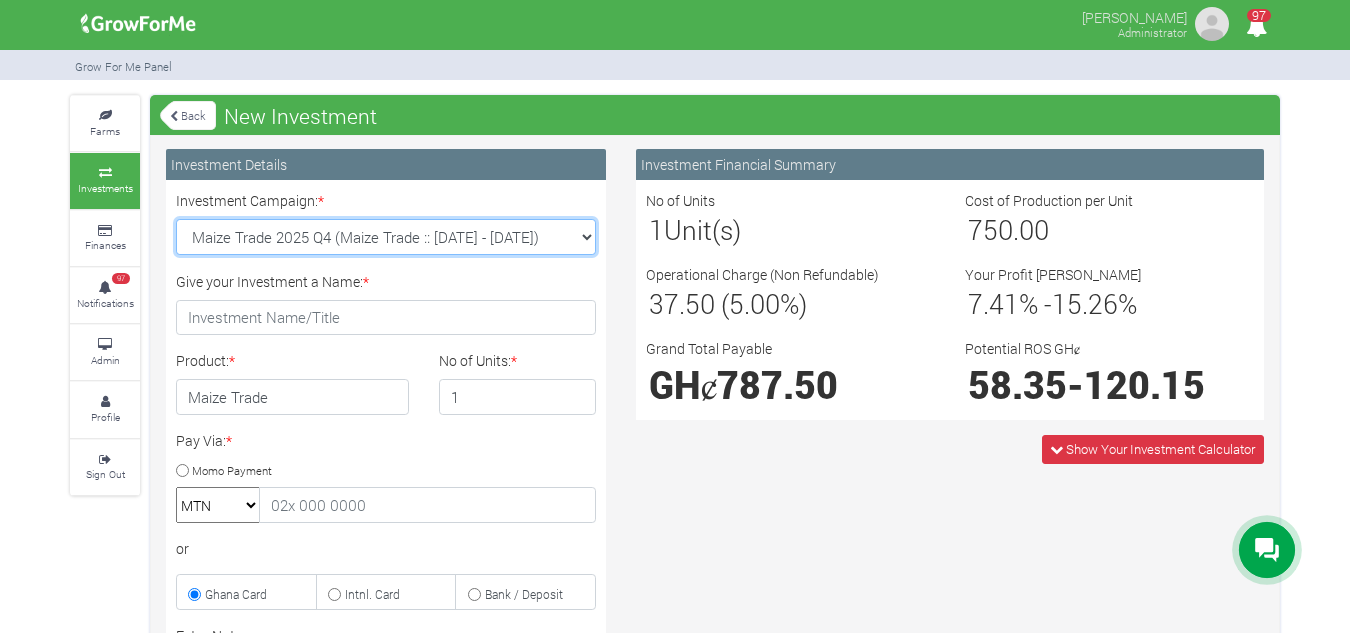 click on "Soybean Trade 2025 Q4 (Soybean Trade :: 01st Oct 2025 - 31st Mar 2026)
Maize Trade 2025 Q4 (Maize Trade :: 01st Oct 2025 - 31st Mar 2026)
Cashew Trade 2025 Q4 (Cashew Trade :: 01st Oct 2025 - 31st Mar 2026)
Machinery Fund (10 Yrs) (Machinery :: 01st Jun 2025 - 01st Jun 2035) Rice Trade 2025 Q4 (Rice Trade :: 01st Oct 2025 - 31st Mar 2026)" at bounding box center [386, 237] 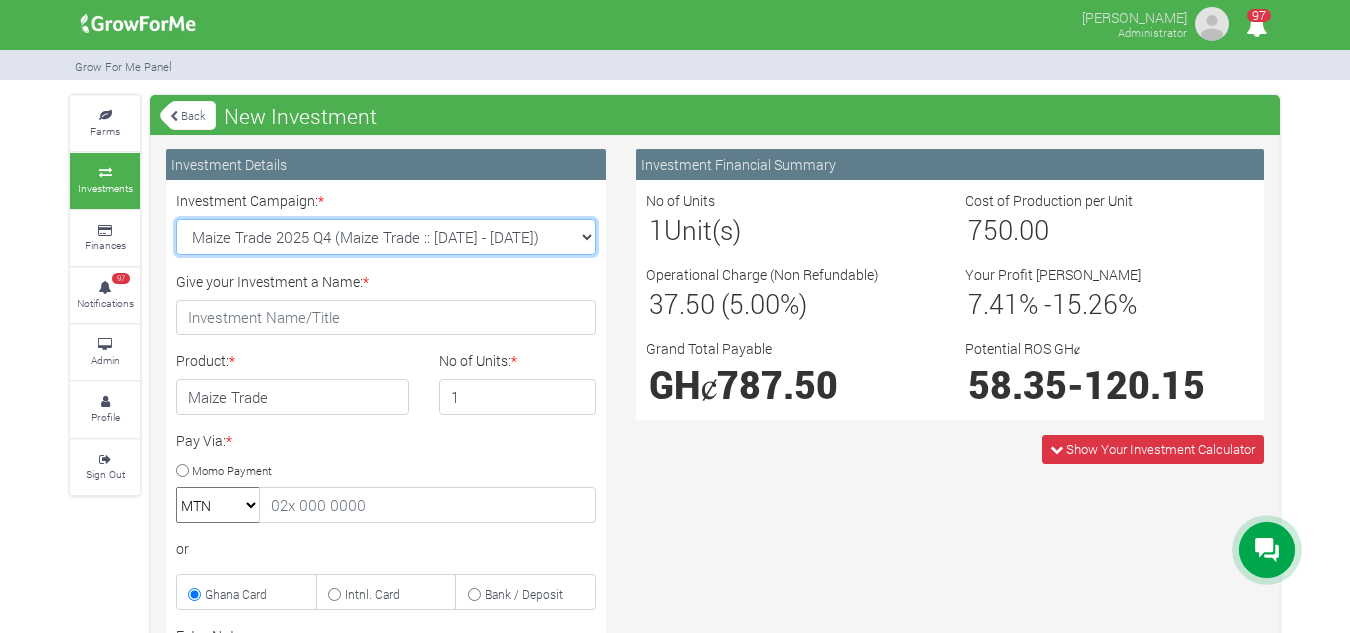 select on "47" 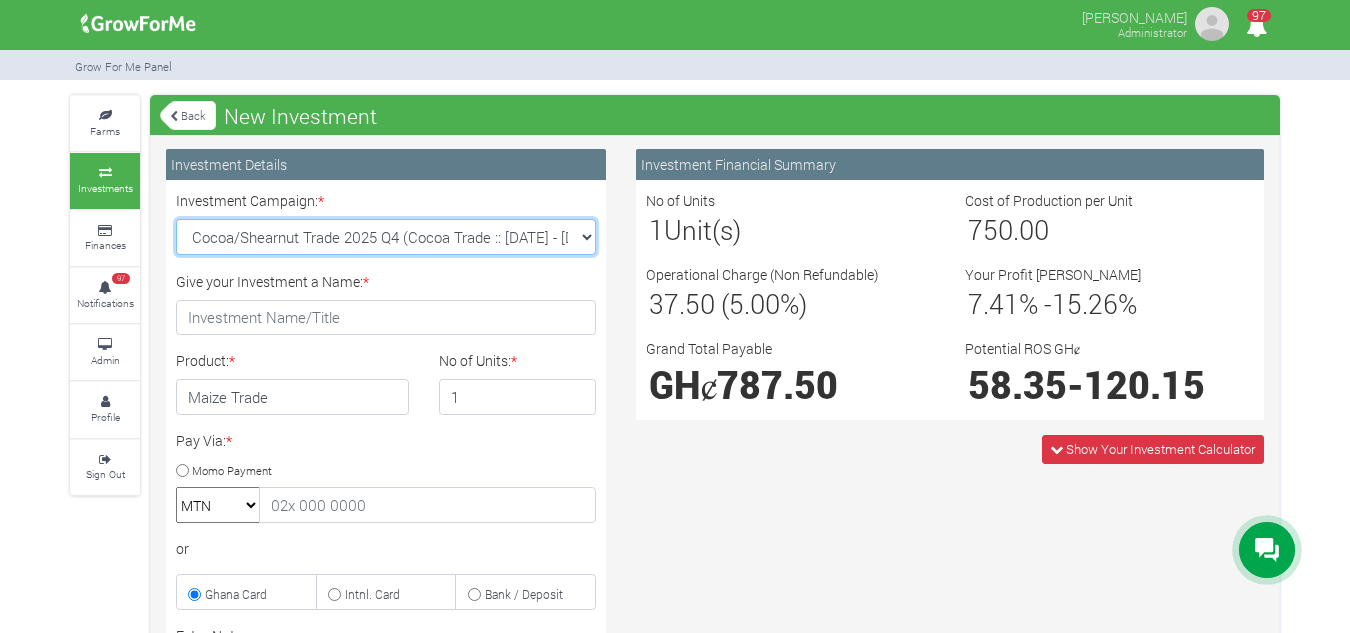 click on "Soybean Trade 2025 Q4 (Soybean Trade :: 01st Oct 2025 - 31st Mar 2026)
Maize Trade 2025 Q4 (Maize Trade :: 01st Oct 2025 - 31st Mar 2026)
Cashew Trade 2025 Q4 (Cashew Trade :: 01st Oct 2025 - 31st Mar 2026)
Machinery Fund (10 Yrs) (Machinery :: 01st Jun 2025 - 01st Jun 2035) Rice Trade 2025 Q4 (Rice Trade :: 01st Oct 2025 - 31st Mar 2026)" at bounding box center [386, 237] 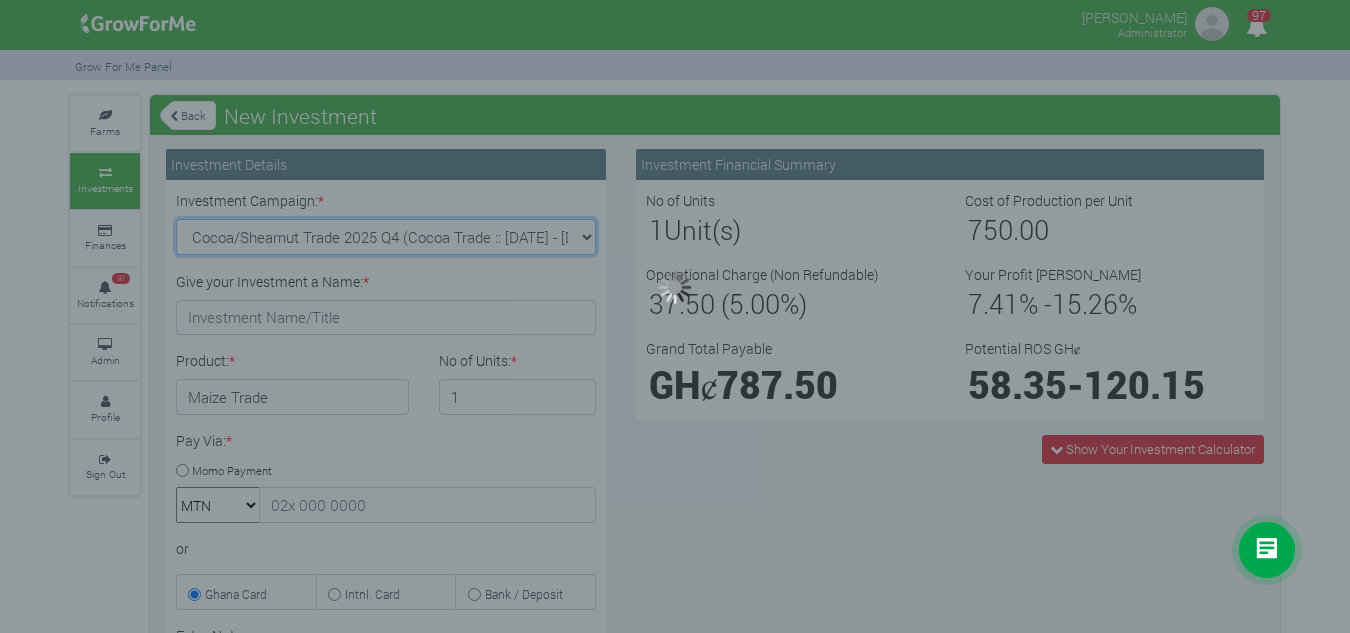 type on "1" 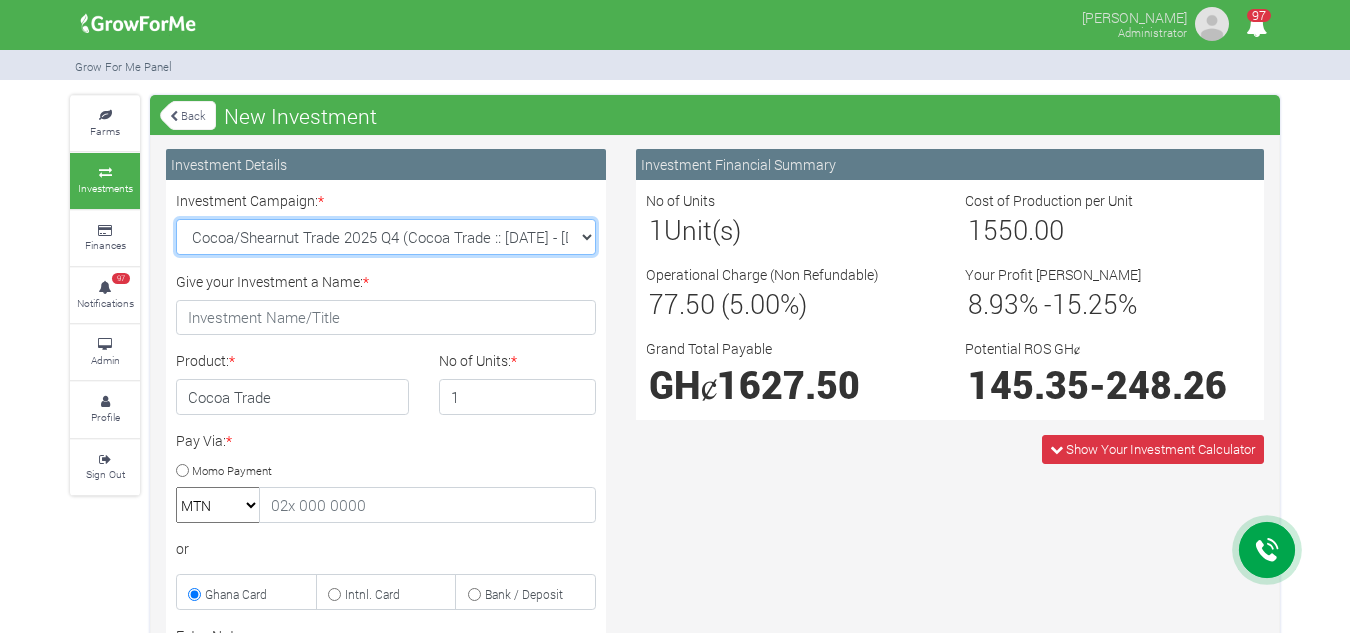 click on "Soybean Trade 2025 Q4 (Soybean Trade :: 01st Oct 2025 - 31st Mar 2026)
Maize Trade 2025 Q4 (Maize Trade :: 01st Oct 2025 - 31st Mar 2026)
Cashew Trade 2025 Q4 (Cashew Trade :: 01st Oct 2025 - 31st Mar 2026)
Machinery Fund (10 Yrs) (Machinery :: 01st Jun 2025 - 01st Jun 2035) Rice Trade 2025 Q4 (Rice Trade :: 01st Oct 2025 - 31st Mar 2026)" at bounding box center (386, 237) 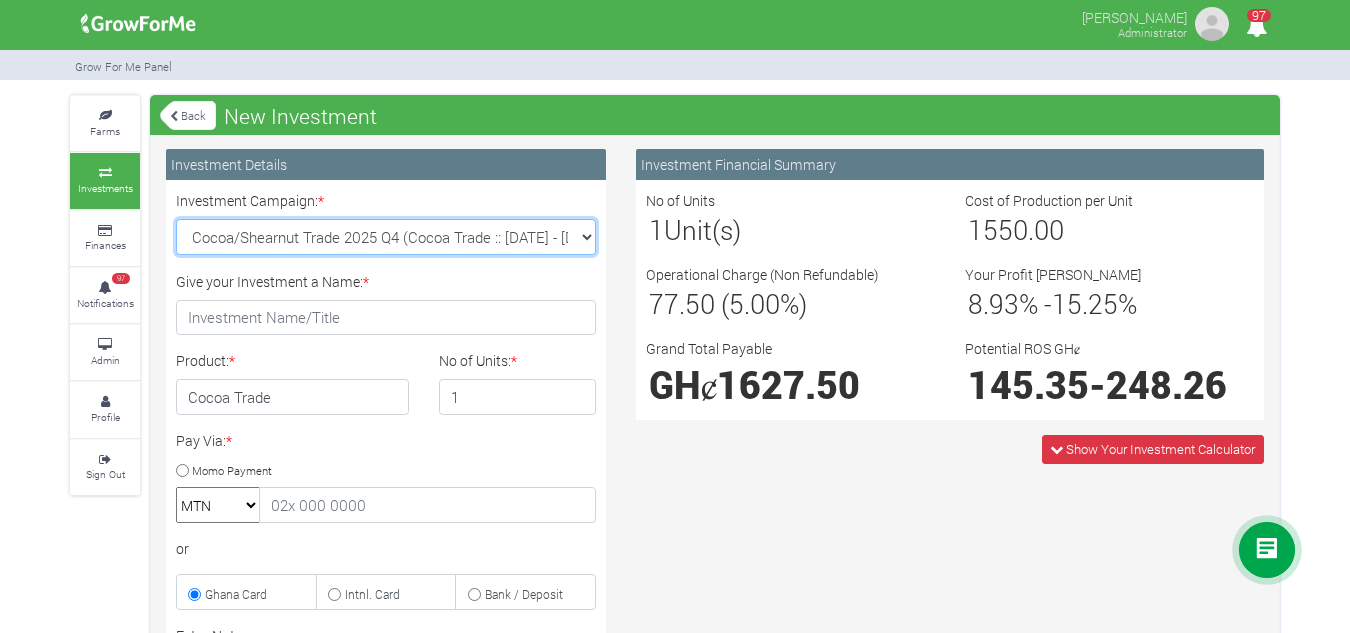 select on "45" 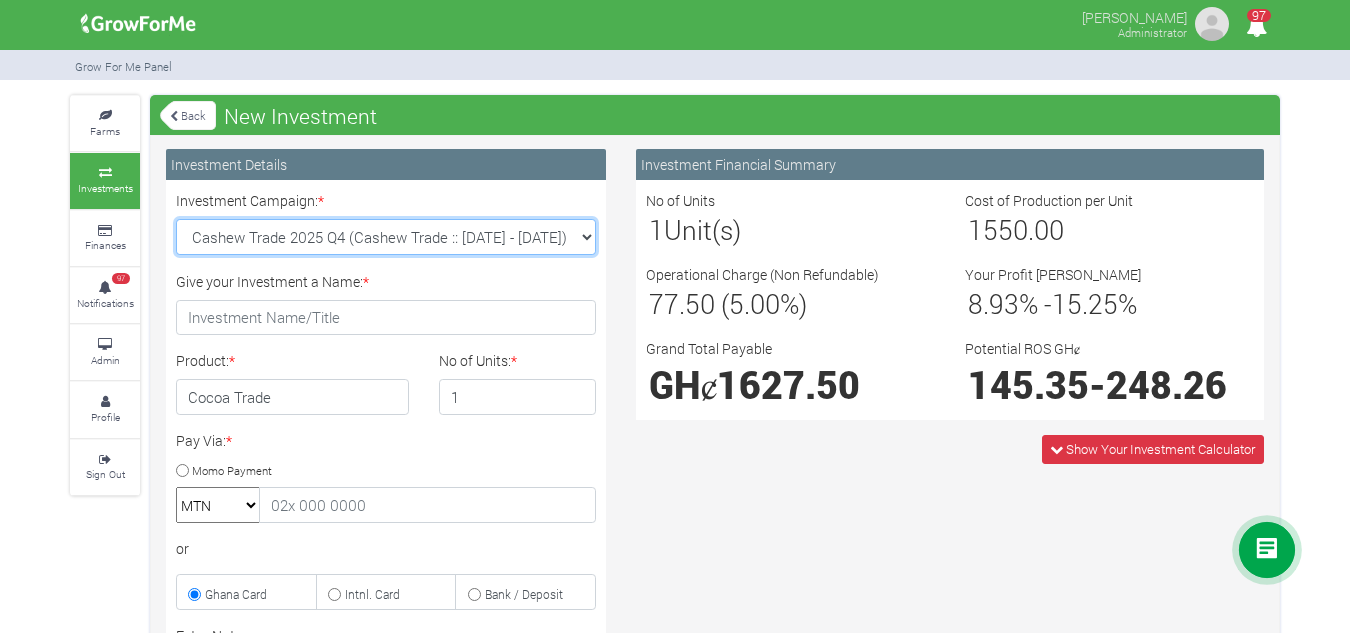 click on "Soybean Trade 2025 Q4 (Soybean Trade :: 01st Oct 2025 - 31st Mar 2026)
Maize Trade 2025 Q4 (Maize Trade :: 01st Oct 2025 - 31st Mar 2026)
Cashew Trade 2025 Q4 (Cashew Trade :: 01st Oct 2025 - 31st Mar 2026)
Machinery Fund (10 Yrs) (Machinery :: 01st Jun 2025 - 01st Jun 2035) Rice Trade 2025 Q4 (Rice Trade :: 01st Oct 2025 - 31st Mar 2026)" at bounding box center (386, 237) 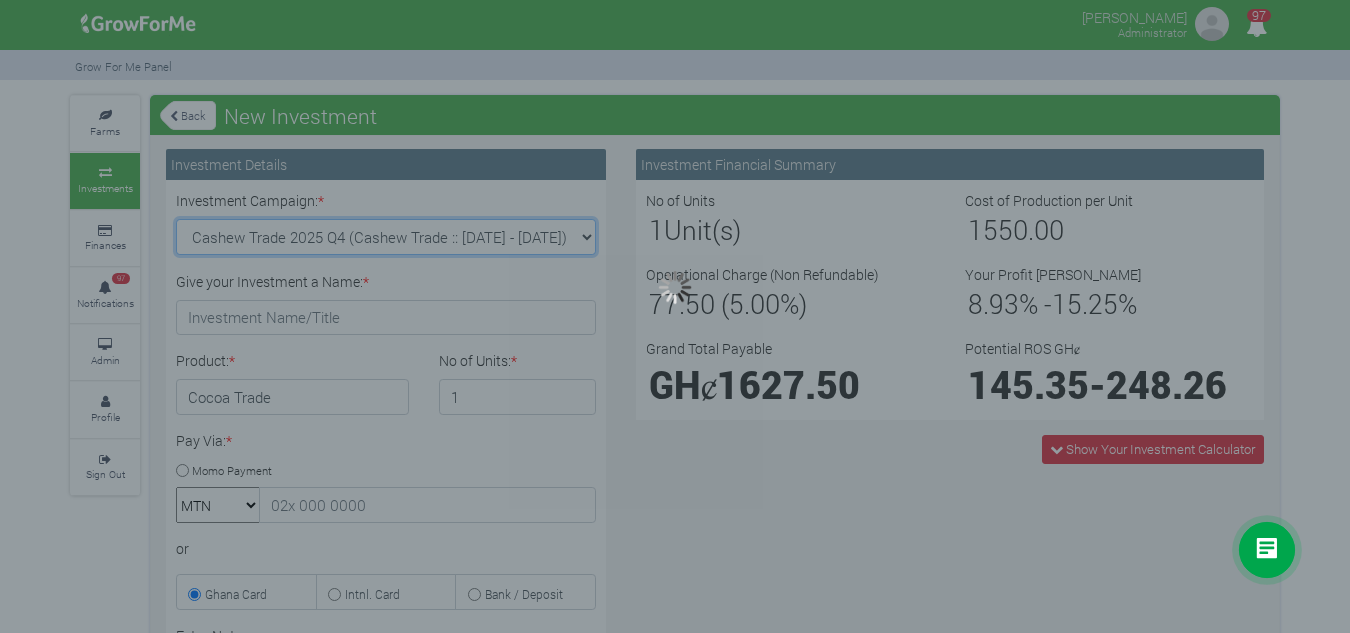 type on "1" 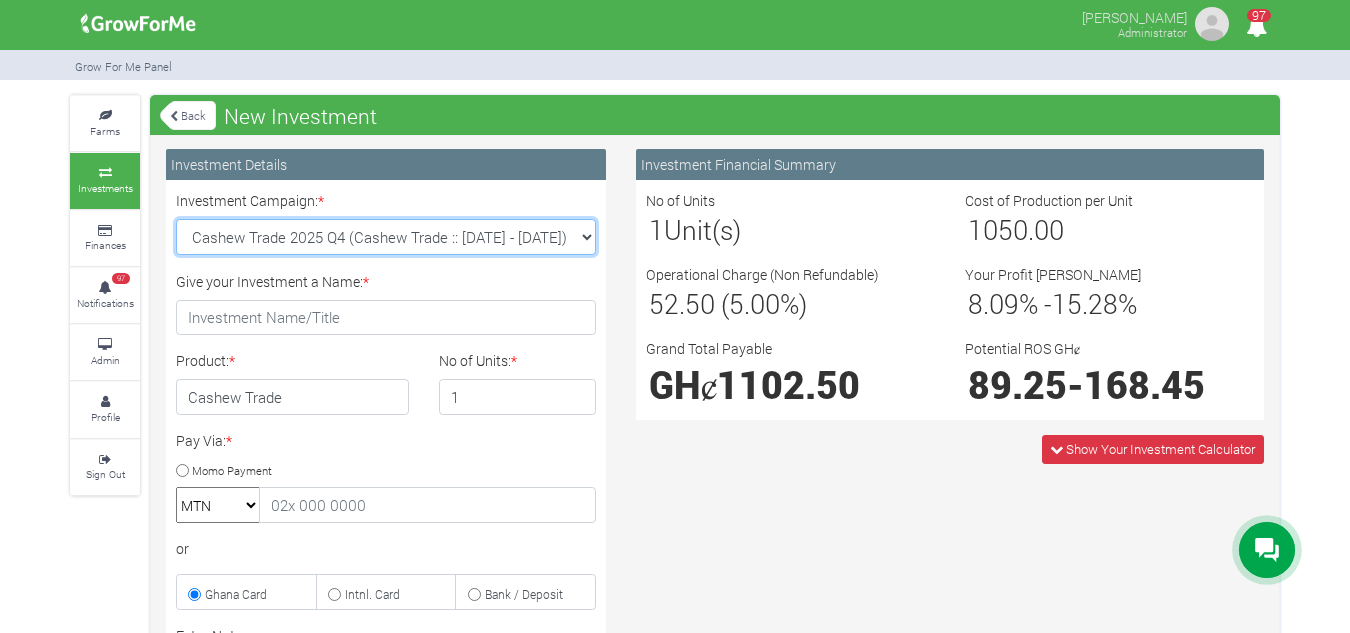 click on "Soybean Trade 2025 Q4 (Soybean Trade :: 01st Oct 2025 - 31st Mar 2026)
Maize Trade 2025 Q4 (Maize Trade :: 01st Oct 2025 - 31st Mar 2026)
Cashew Trade 2025 Q4 (Cashew Trade :: 01st Oct 2025 - 31st Mar 2026)
Machinery Fund (10 Yrs) (Machinery :: 01st Jun 2025 - 01st Jun 2035) Rice Trade 2025 Q4 (Rice Trade :: 01st Oct 2025 - 31st Mar 2026)" at bounding box center (386, 237) 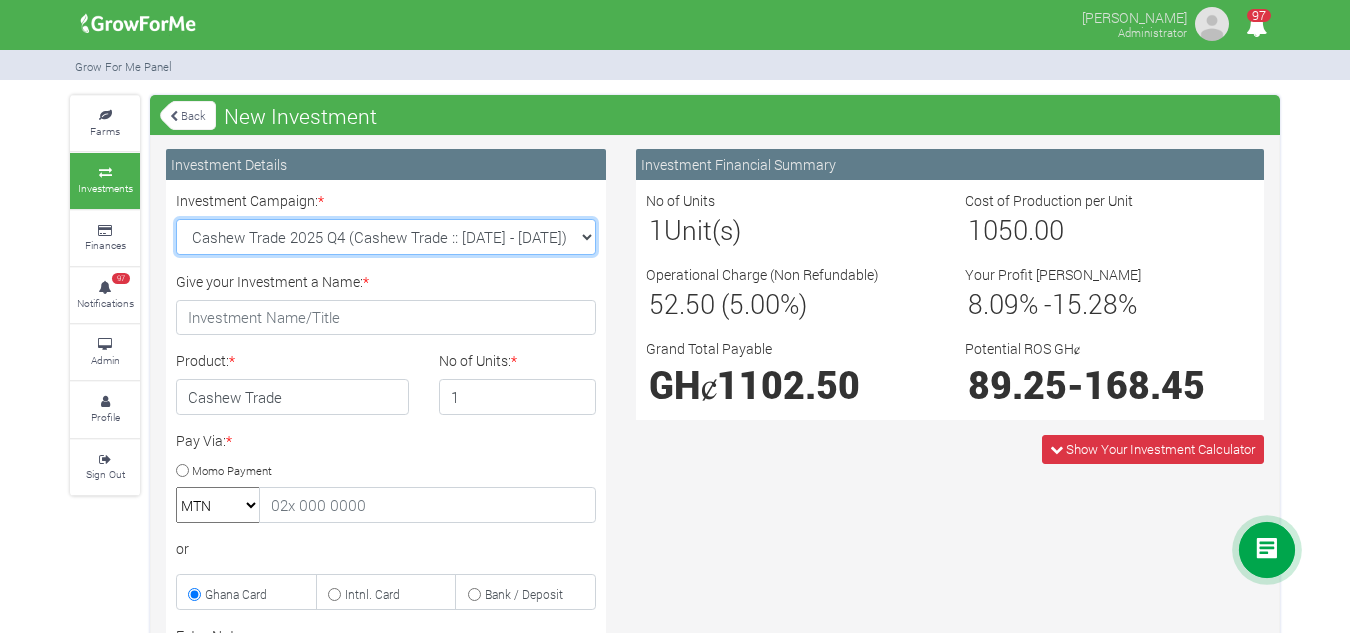 select on "42" 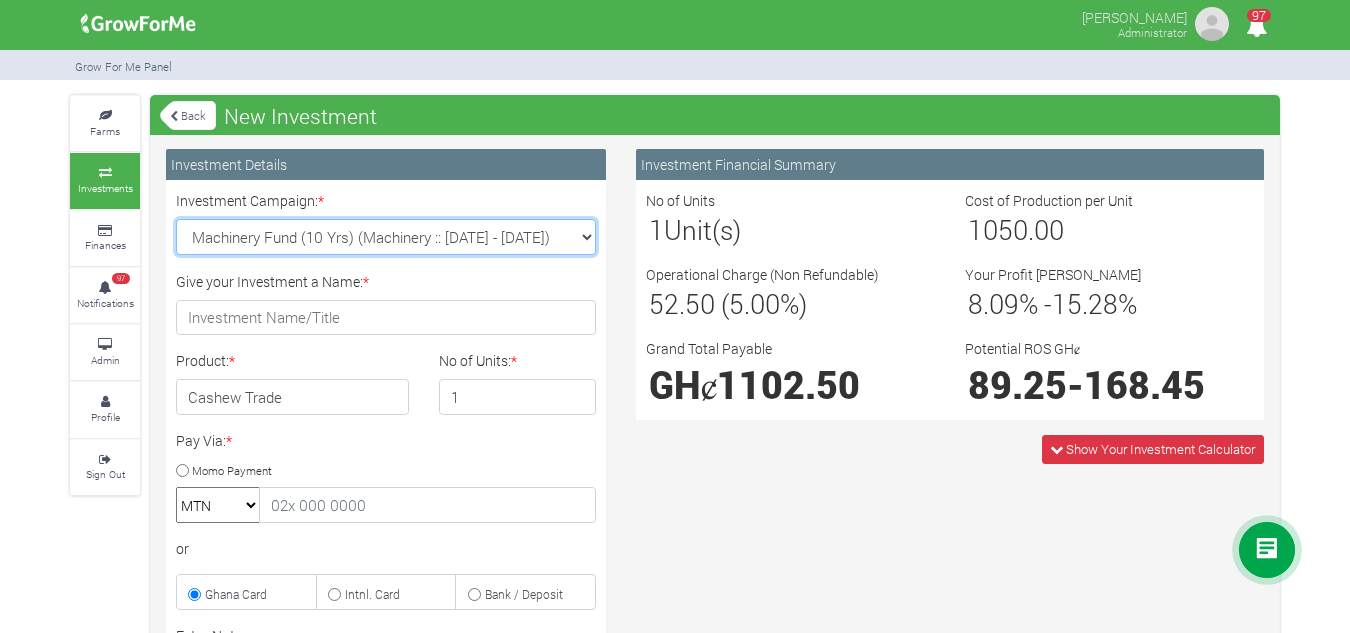 click on "Soybean Trade 2025 Q4 (Soybean Trade :: 01st Oct 2025 - 31st Mar 2026)
Maize Trade 2025 Q4 (Maize Trade :: 01st Oct 2025 - 31st Mar 2026)
Cashew Trade 2025 Q4 (Cashew Trade :: 01st Oct 2025 - 31st Mar 2026)
Machinery Fund (10 Yrs) (Machinery :: 01st Jun 2025 - 01st Jun 2035) Rice Trade 2025 Q4 (Rice Trade :: 01st Oct 2025 - 31st Mar 2026)" at bounding box center [386, 237] 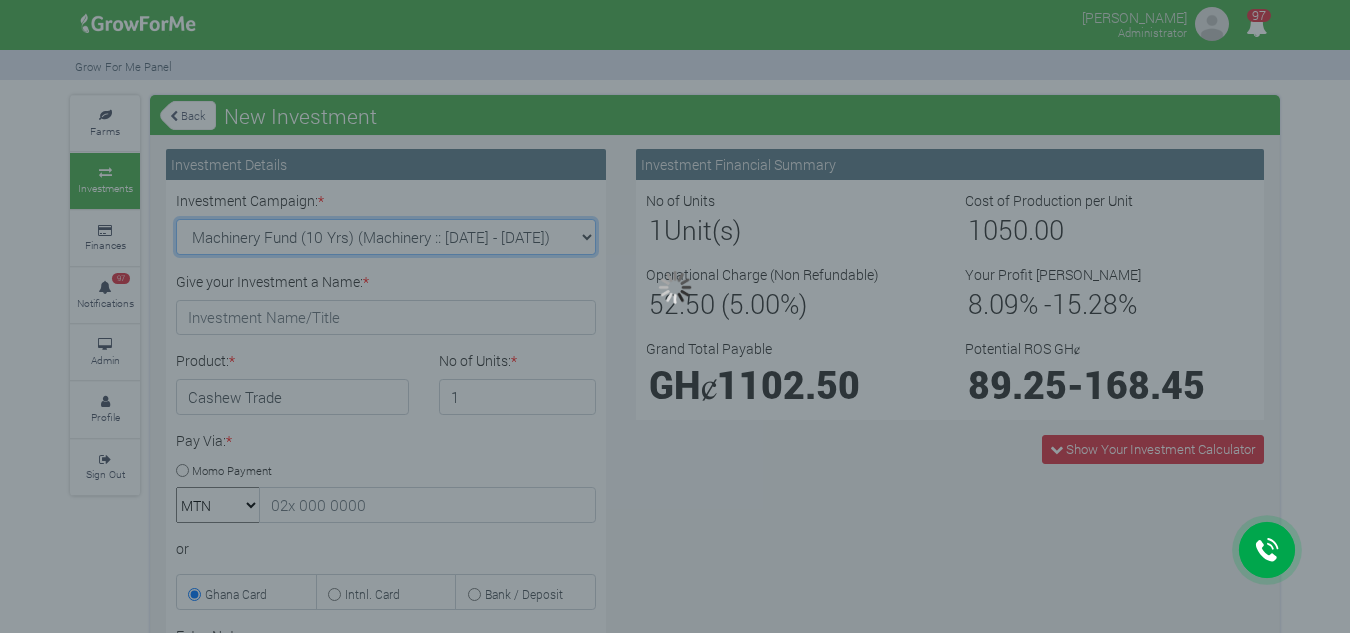 type on "1" 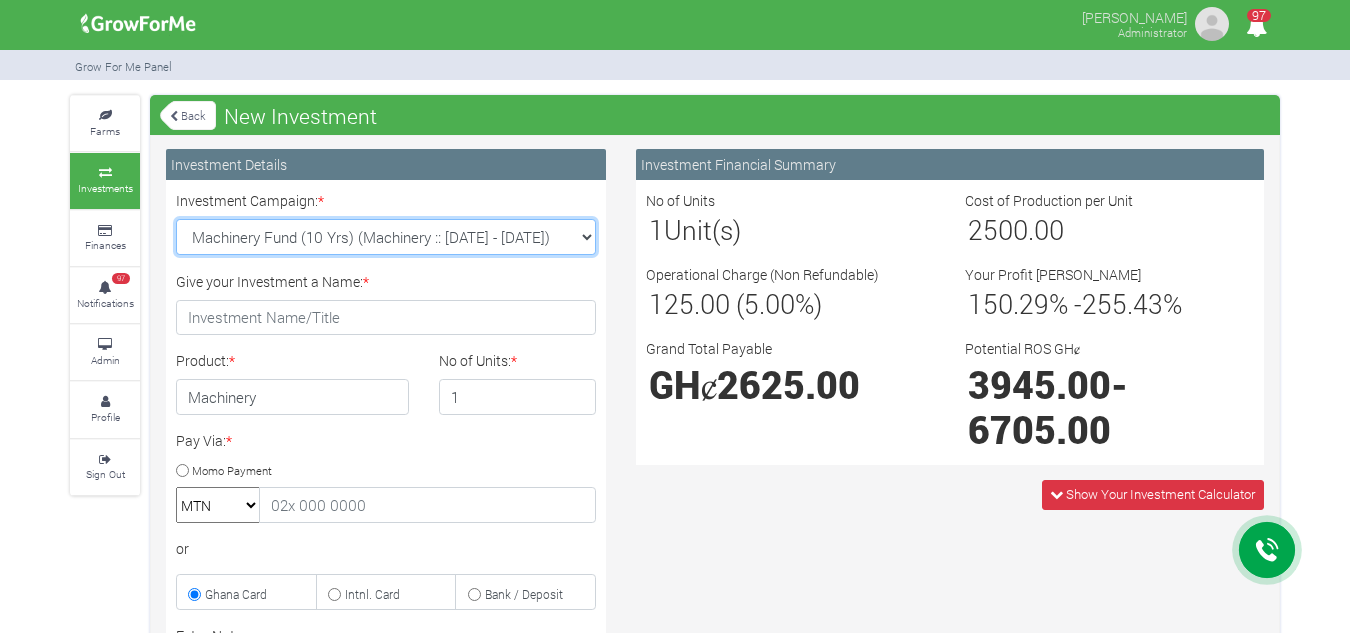 click on "Soybean Trade 2025 Q4 (Soybean Trade :: 01st Oct 2025 - 31st Mar 2026)
Maize Trade 2025 Q4 (Maize Trade :: 01st Oct 2025 - 31st Mar 2026)
Cashew Trade 2025 Q4 (Cashew Trade :: 01st Oct 2025 - 31st Mar 2026)
Machinery Fund (10 Yrs) (Machinery :: 01st Jun 2025 - 01st Jun 2035) Rice Trade 2025 Q4 (Rice Trade :: 01st Oct 2025 - 31st Mar 2026)" at bounding box center (386, 237) 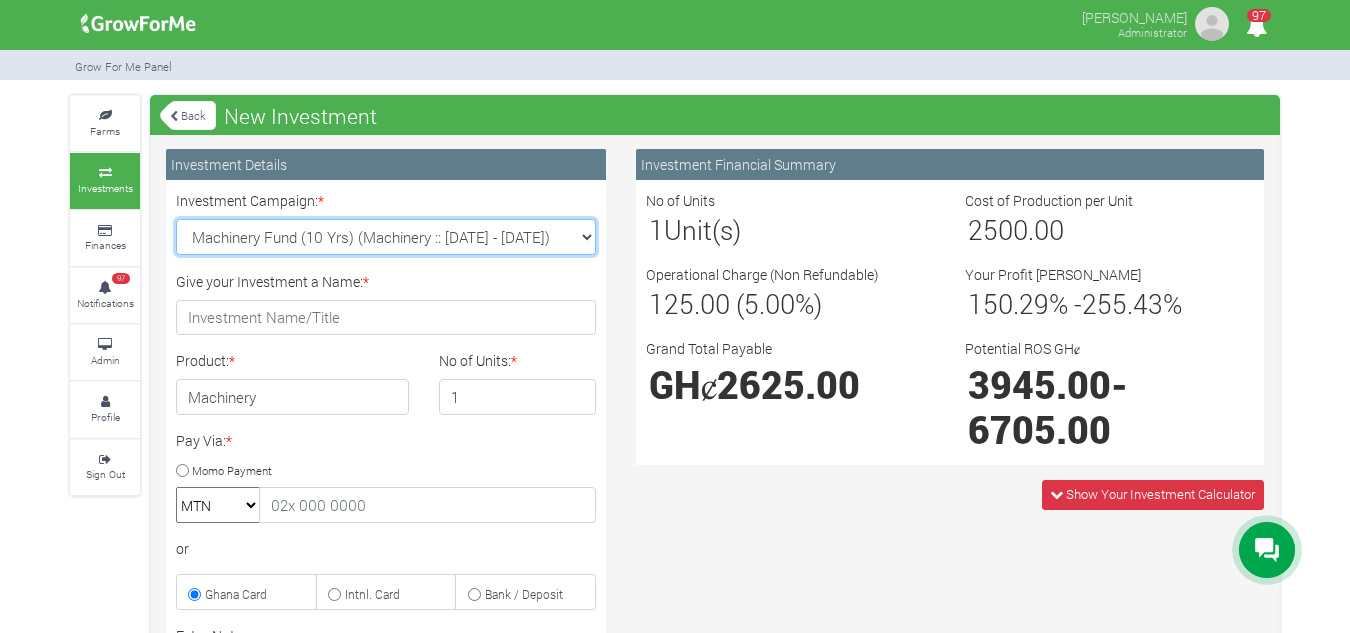 select on "43" 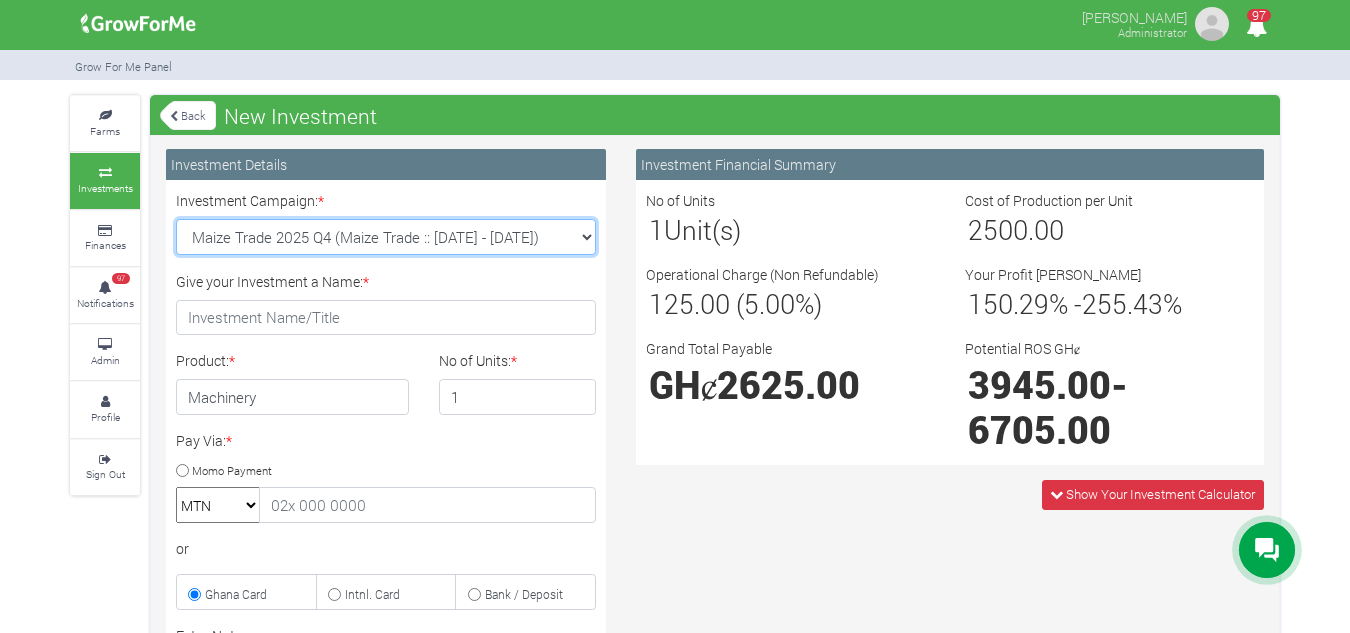 click on "Soybean Trade 2025 Q4 (Soybean Trade :: 01st Oct 2025 - 31st Mar 2026)
Maize Trade 2025 Q4 (Maize Trade :: 01st Oct 2025 - 31st Mar 2026)
Cashew Trade 2025 Q4 (Cashew Trade :: 01st Oct 2025 - 31st Mar 2026)
Machinery Fund (10 Yrs) (Machinery :: 01st Jun 2025 - 01st Jun 2035) Rice Trade 2025 Q4 (Rice Trade :: 01st Oct 2025 - 31st Mar 2026)" at bounding box center [386, 237] 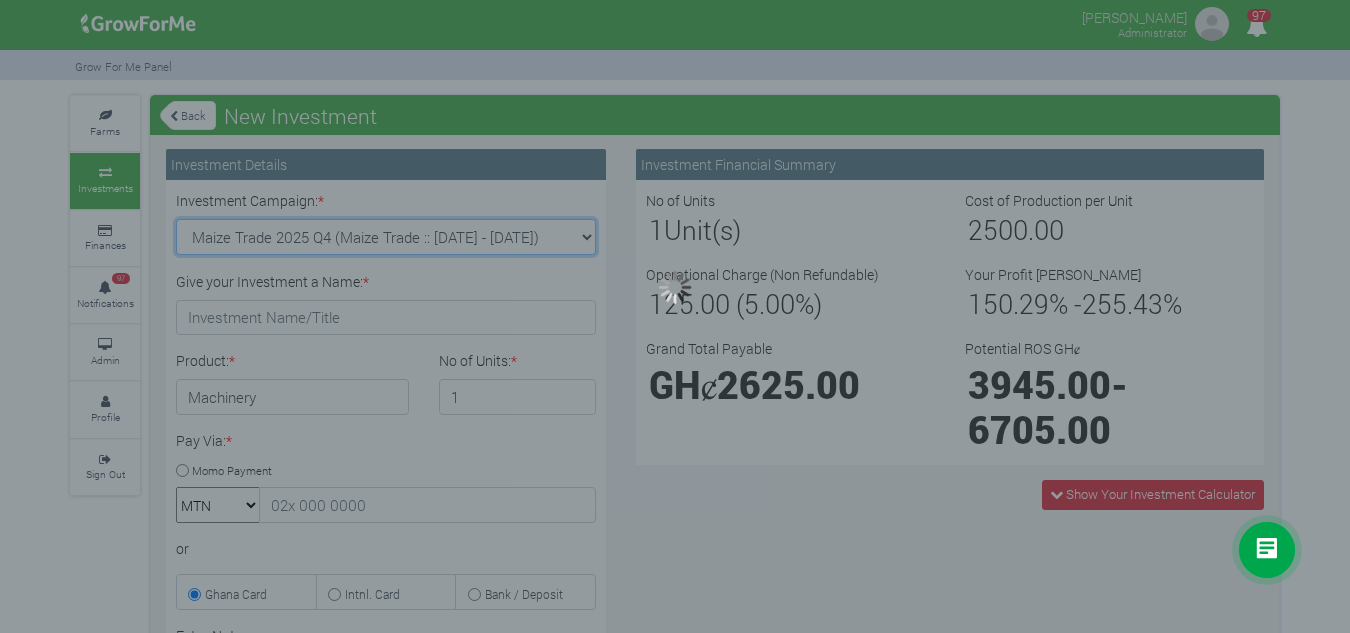 type on "1" 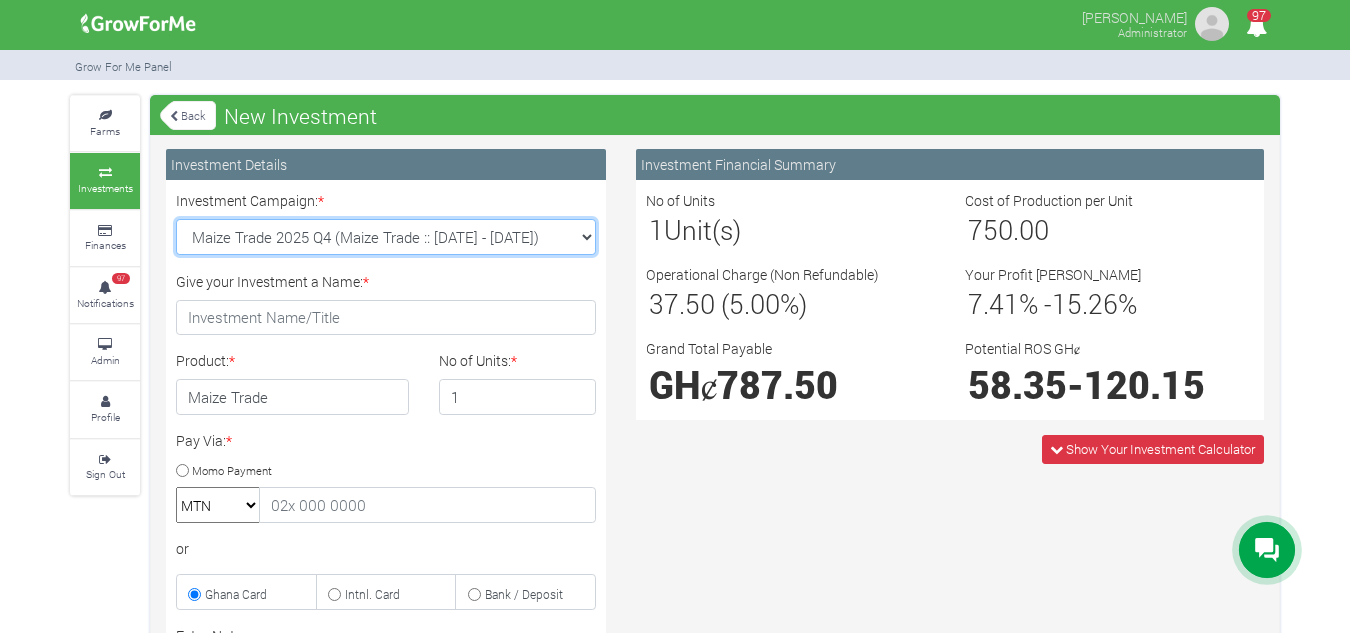 click on "Soybean Trade 2025 Q4 (Soybean Trade :: 01st Oct 2025 - 31st Mar 2026)
Maize Trade 2025 Q4 (Maize Trade :: 01st Oct 2025 - 31st Mar 2026)
Cashew Trade 2025 Q4 (Cashew Trade :: 01st Oct 2025 - 31st Mar 2026)
Machinery Fund (10 Yrs) (Machinery :: 01st Jun 2025 - 01st Jun 2035) Rice Trade 2025 Q4 (Rice Trade :: 01st Oct 2025 - 31st Mar 2026)" at bounding box center (386, 237) 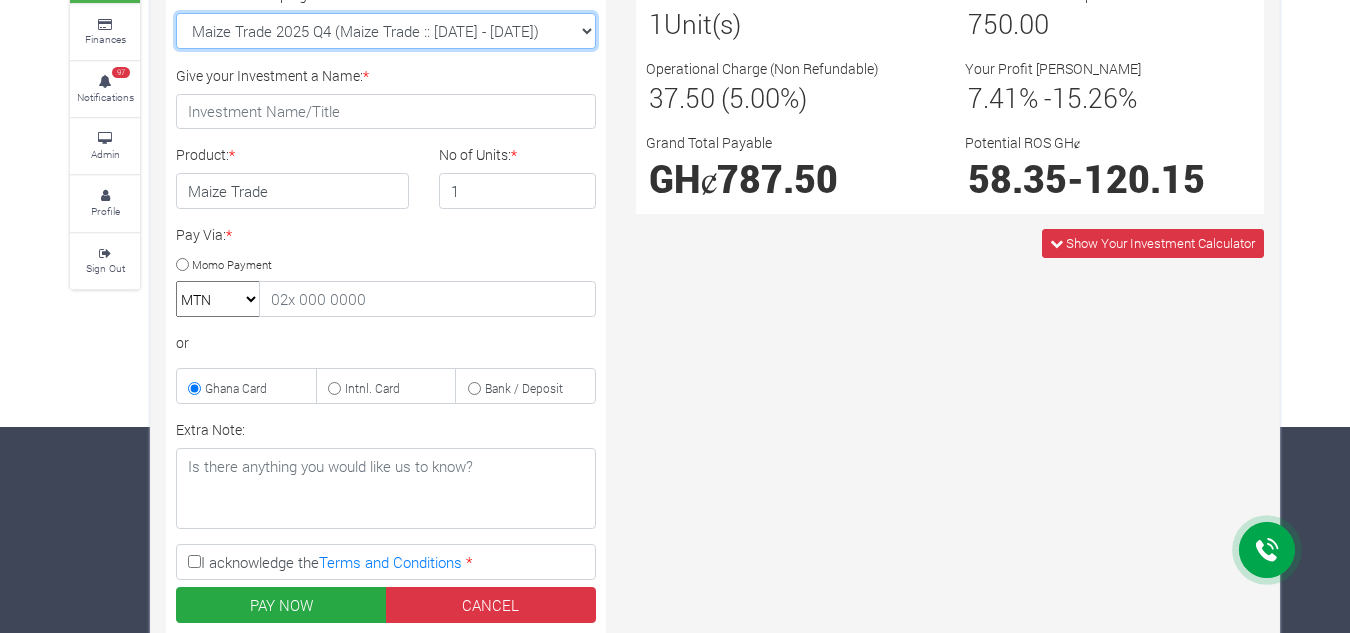 scroll, scrollTop: 207, scrollLeft: 0, axis: vertical 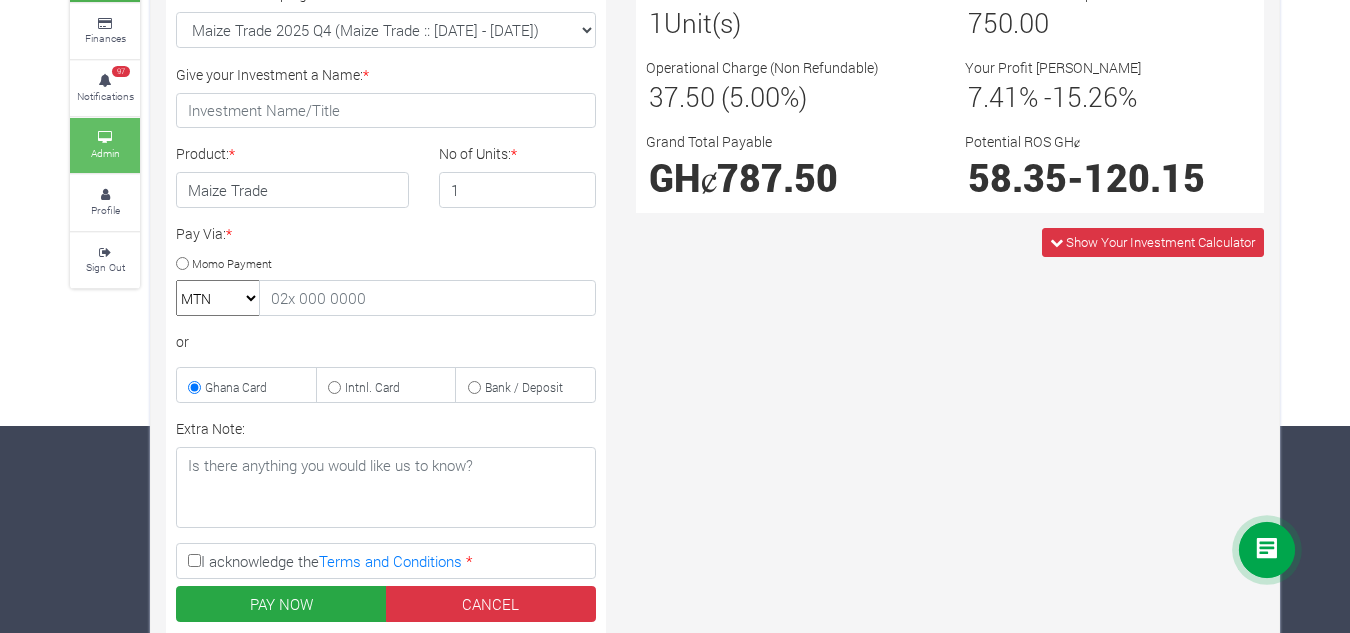 click at bounding box center (105, 138) 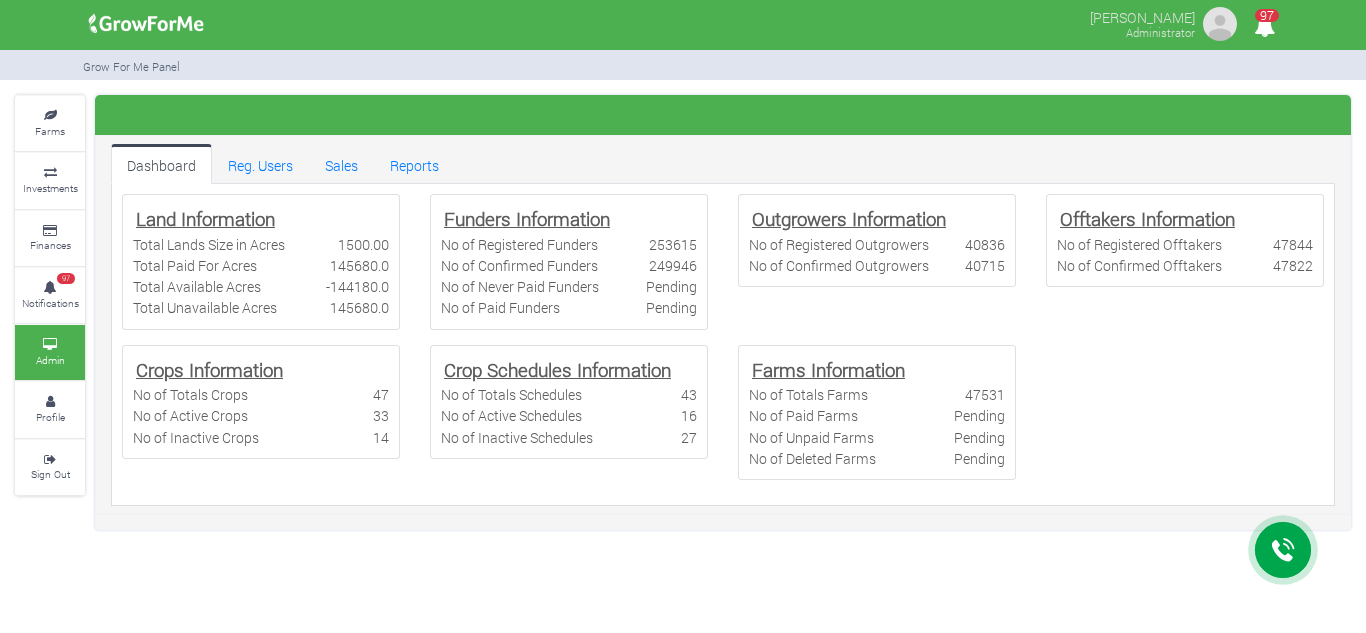 scroll, scrollTop: 0, scrollLeft: 0, axis: both 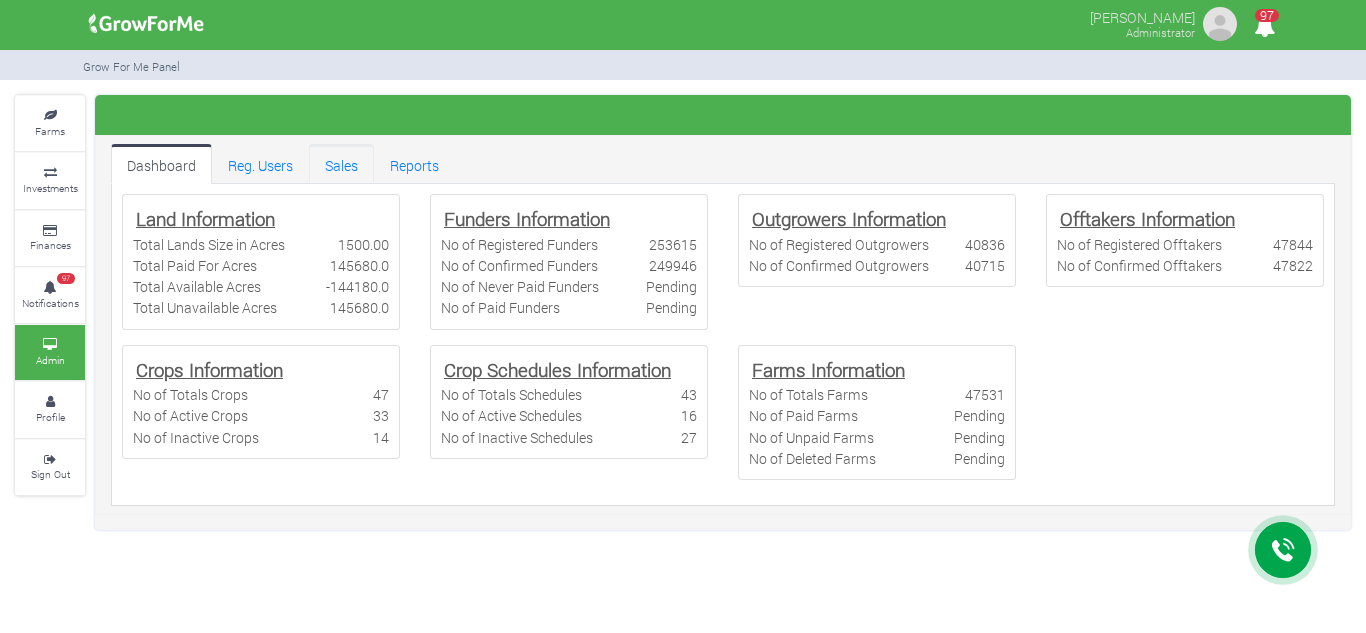 click on "Sales" at bounding box center [341, 164] 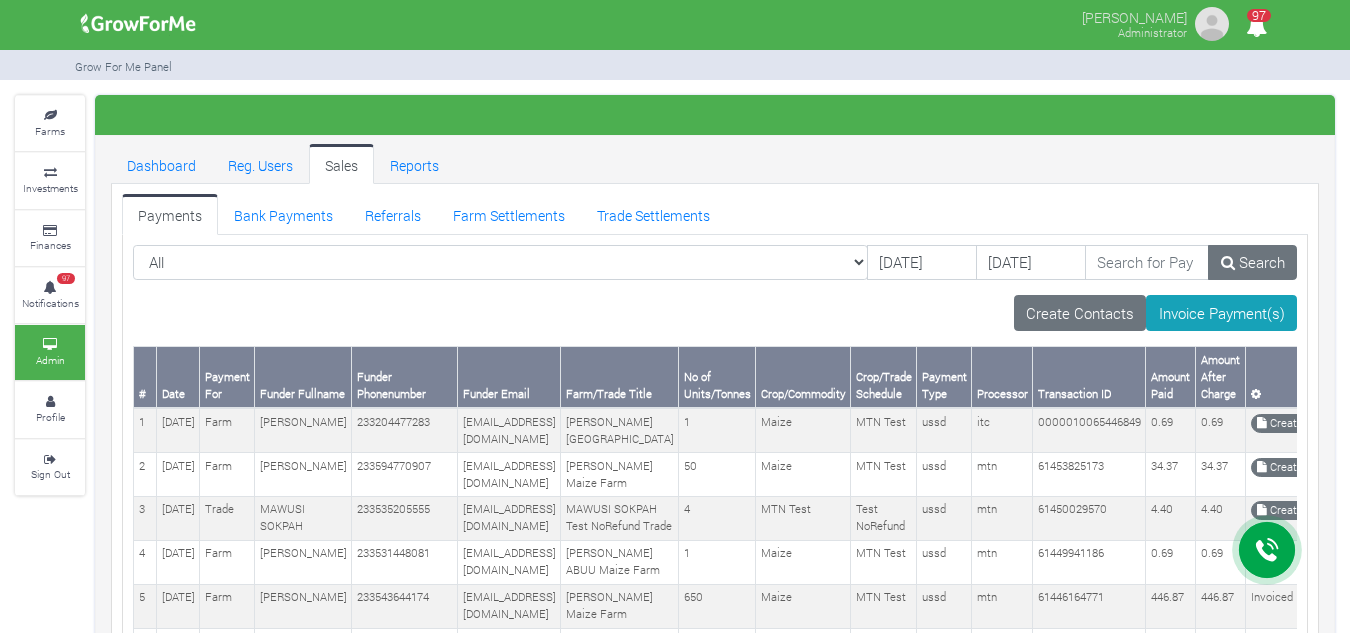 scroll, scrollTop: 0, scrollLeft: 0, axis: both 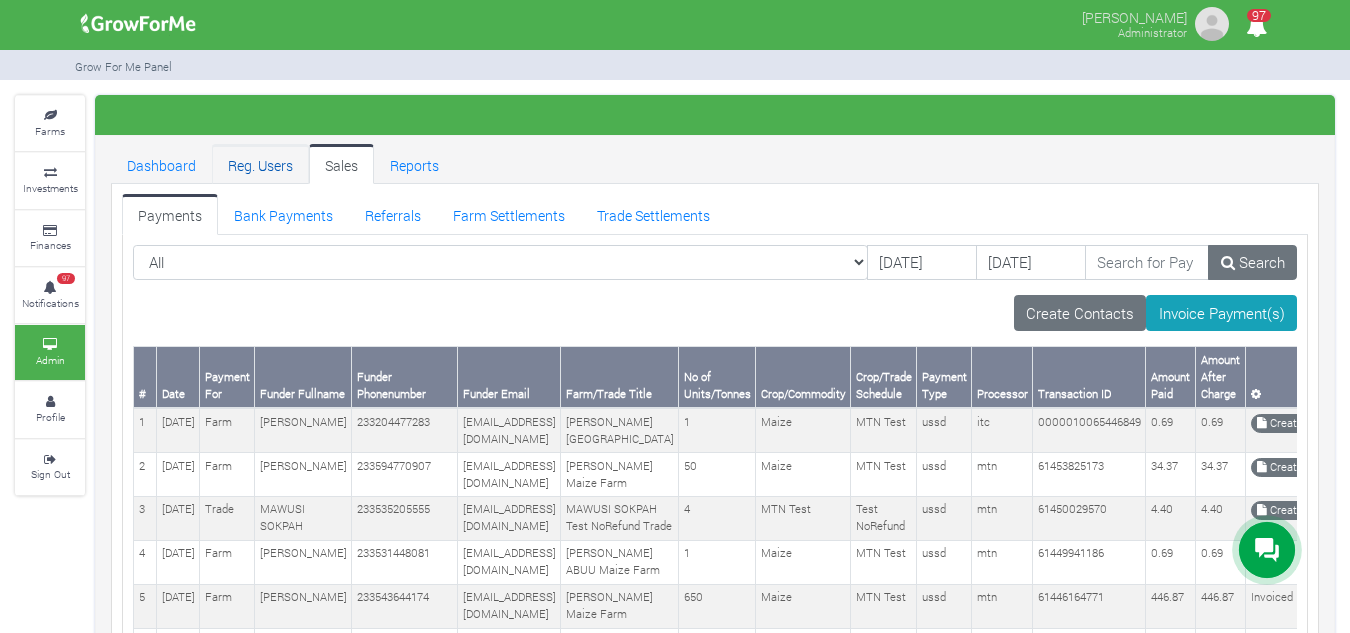 click on "Reg. Users" at bounding box center (260, 164) 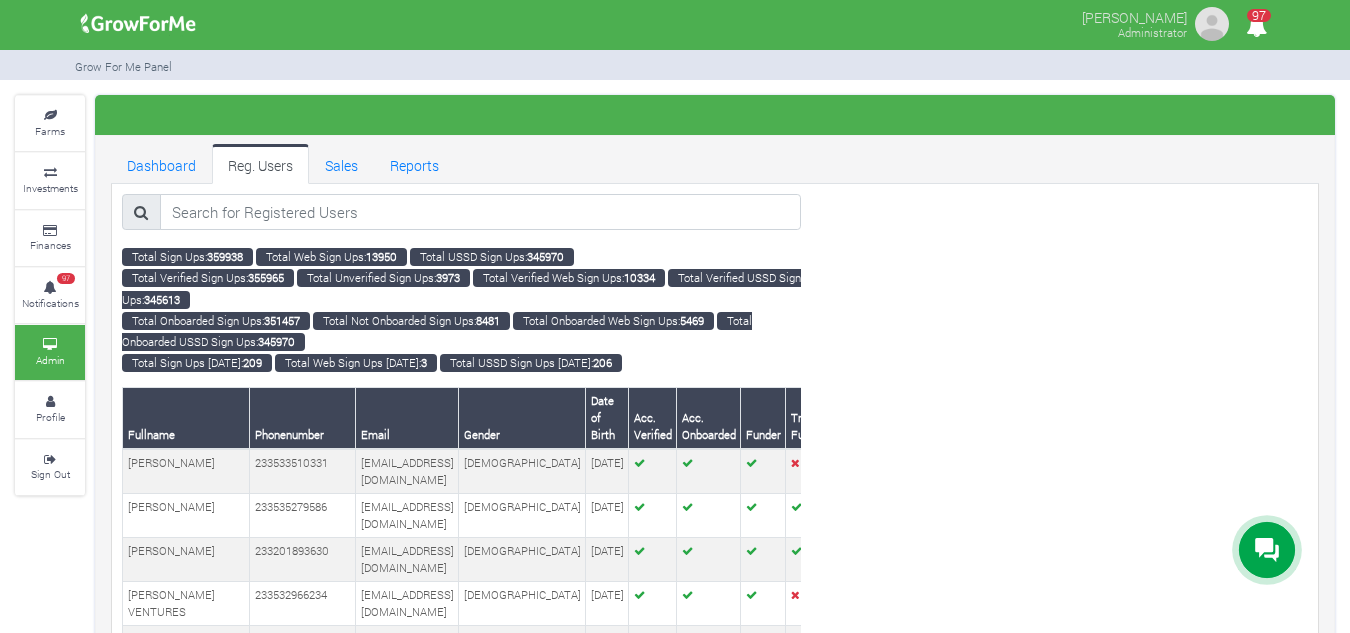 scroll, scrollTop: 0, scrollLeft: 0, axis: both 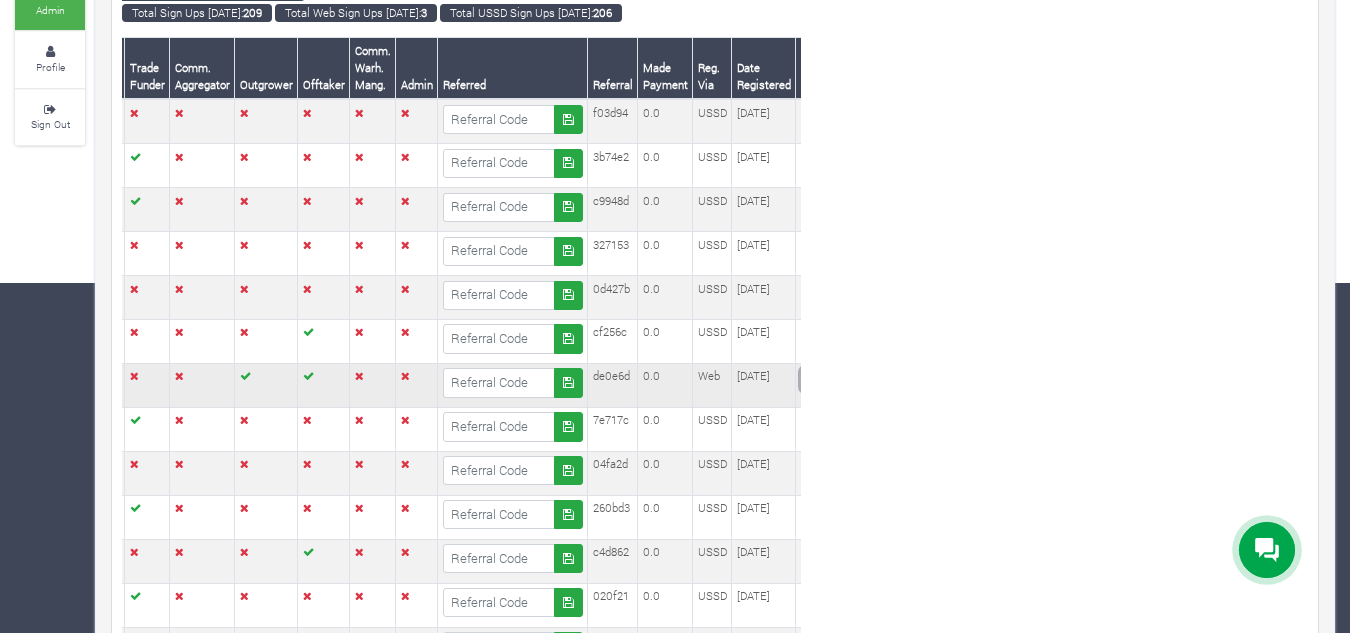 click on "View" at bounding box center [831, 379] 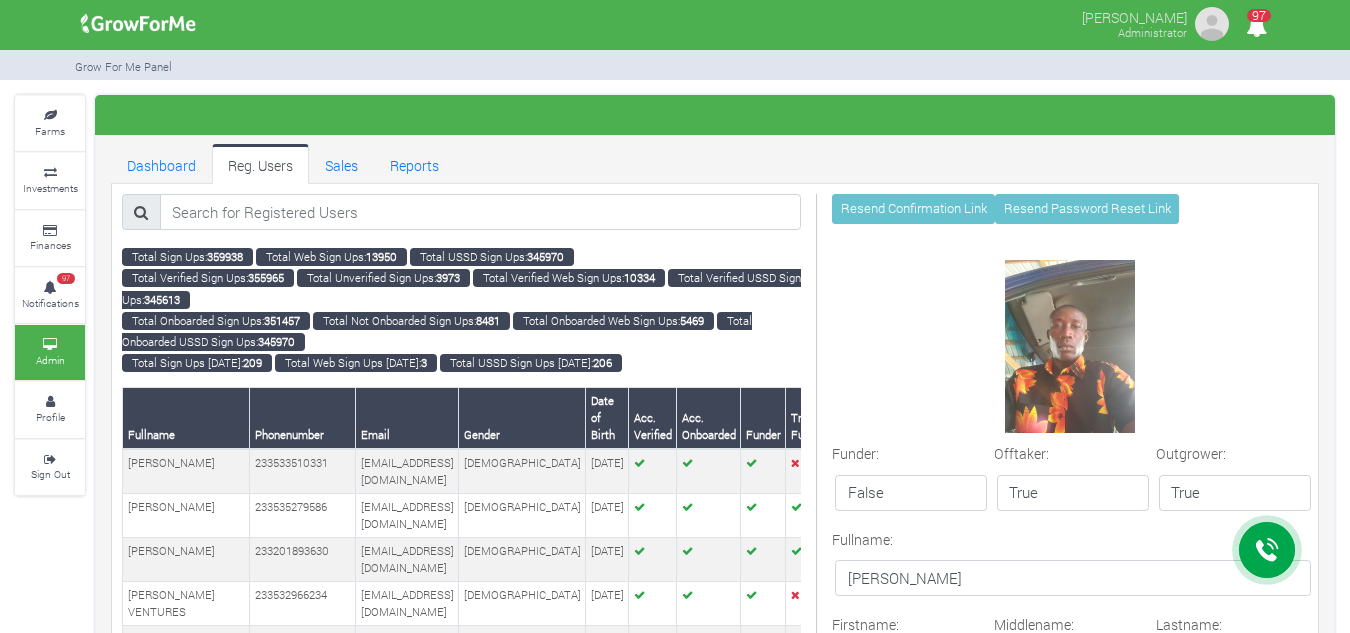 scroll, scrollTop: 0, scrollLeft: 0, axis: both 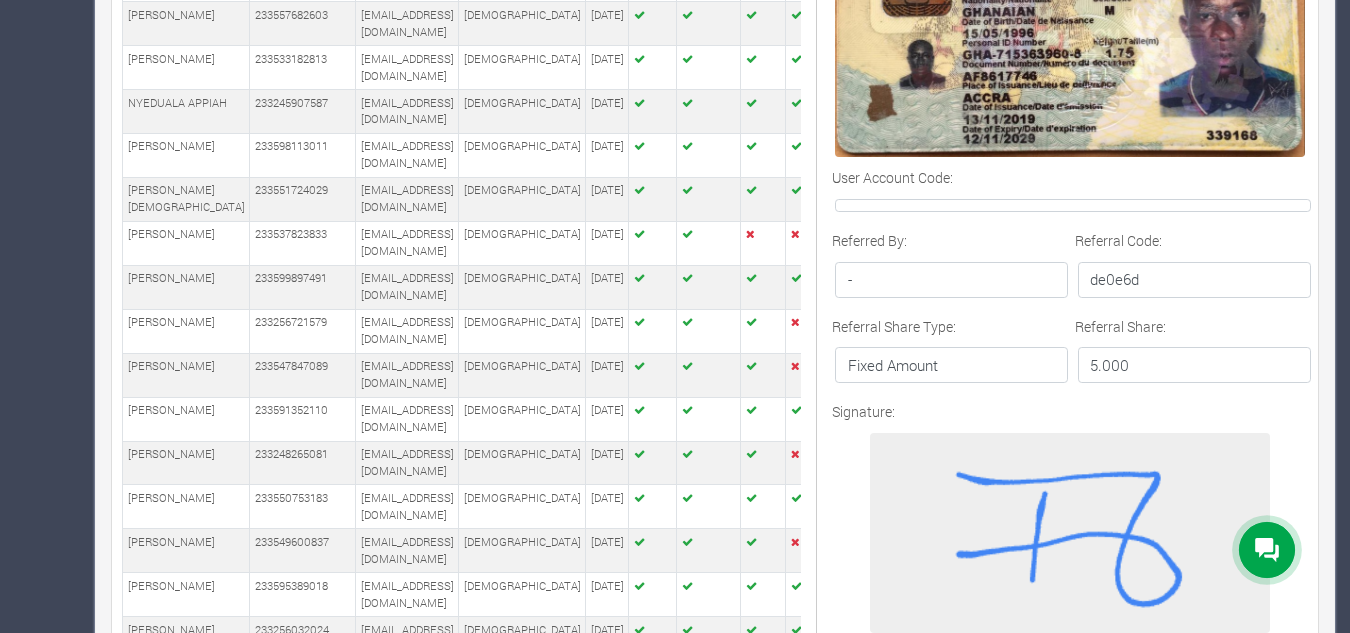 click on "de0e6d" at bounding box center [1194, 280] 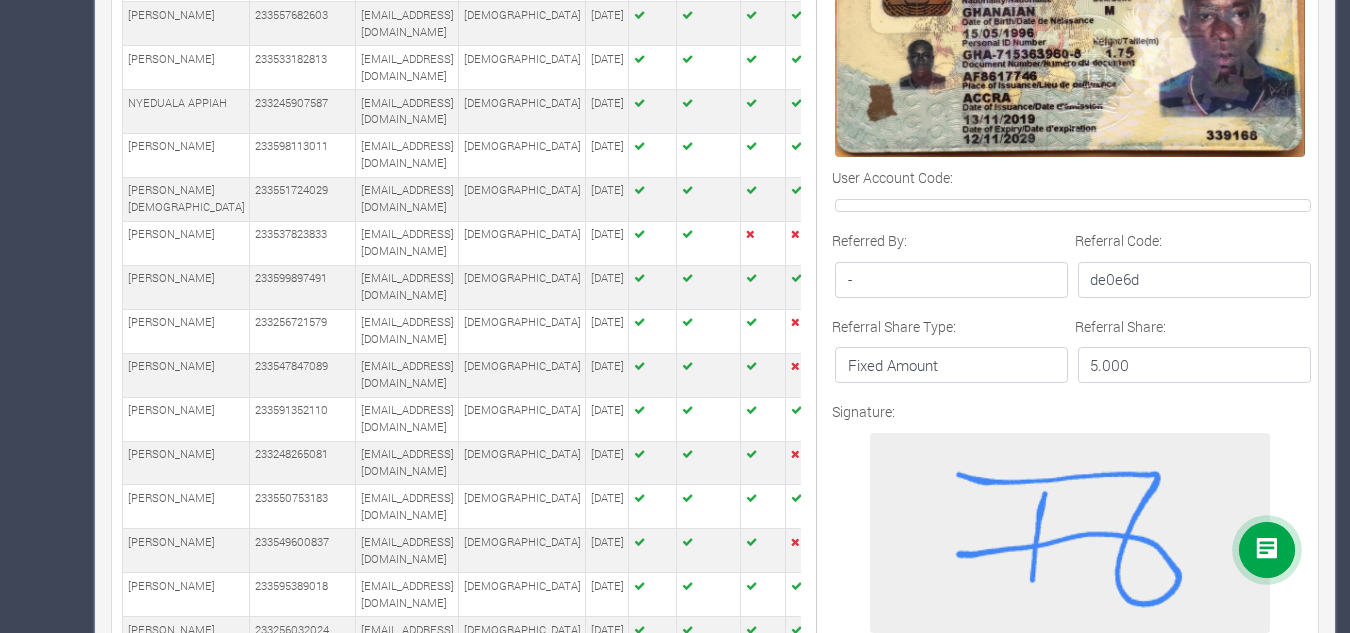 click on "de0e6d" at bounding box center (1194, 280) 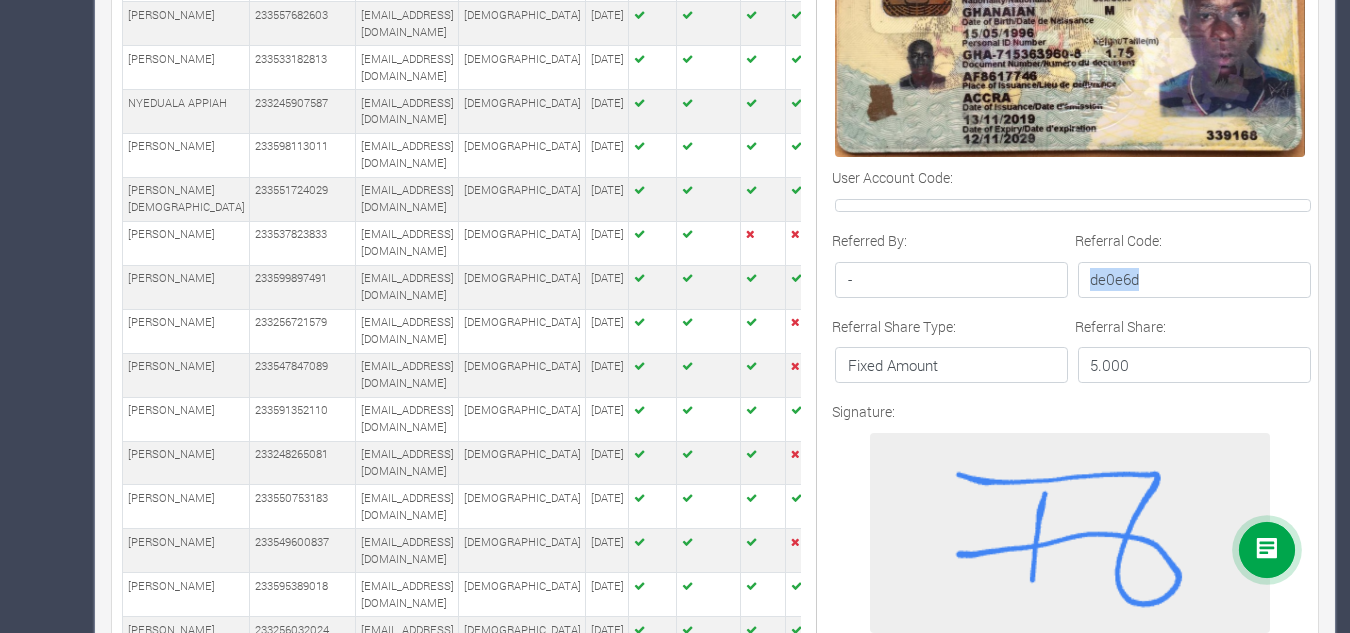 click on "de0e6d" at bounding box center [1194, 280] 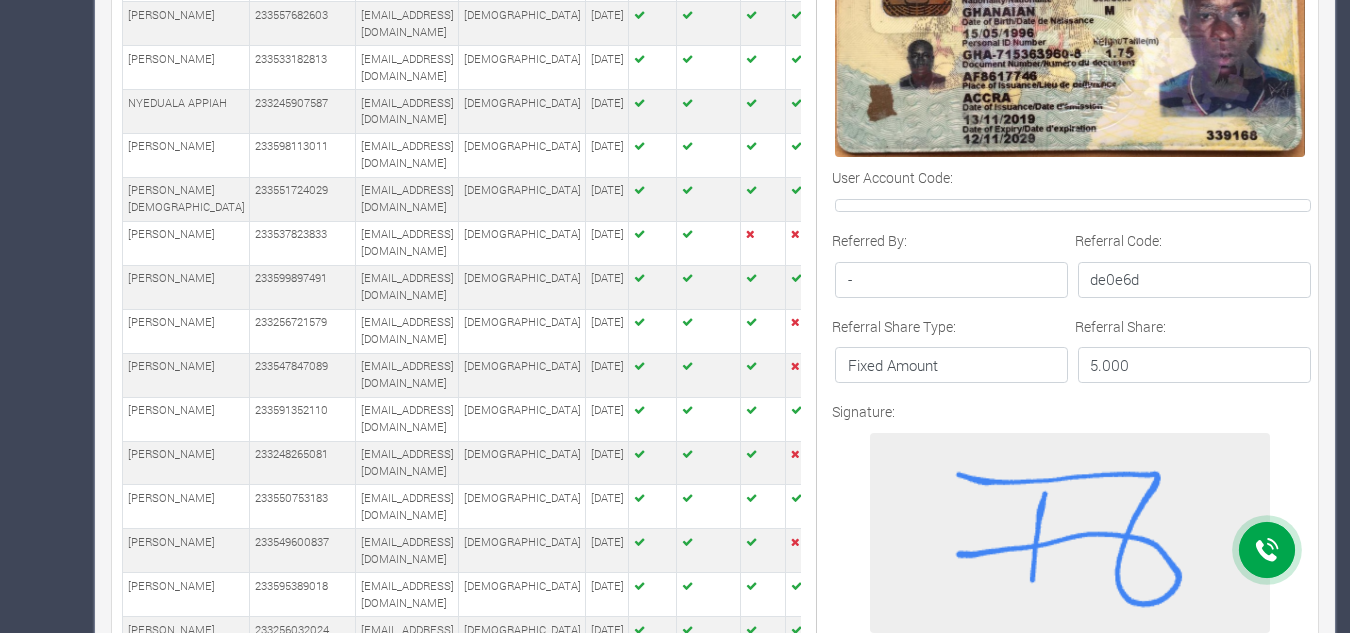 click on "-" at bounding box center [951, 280] 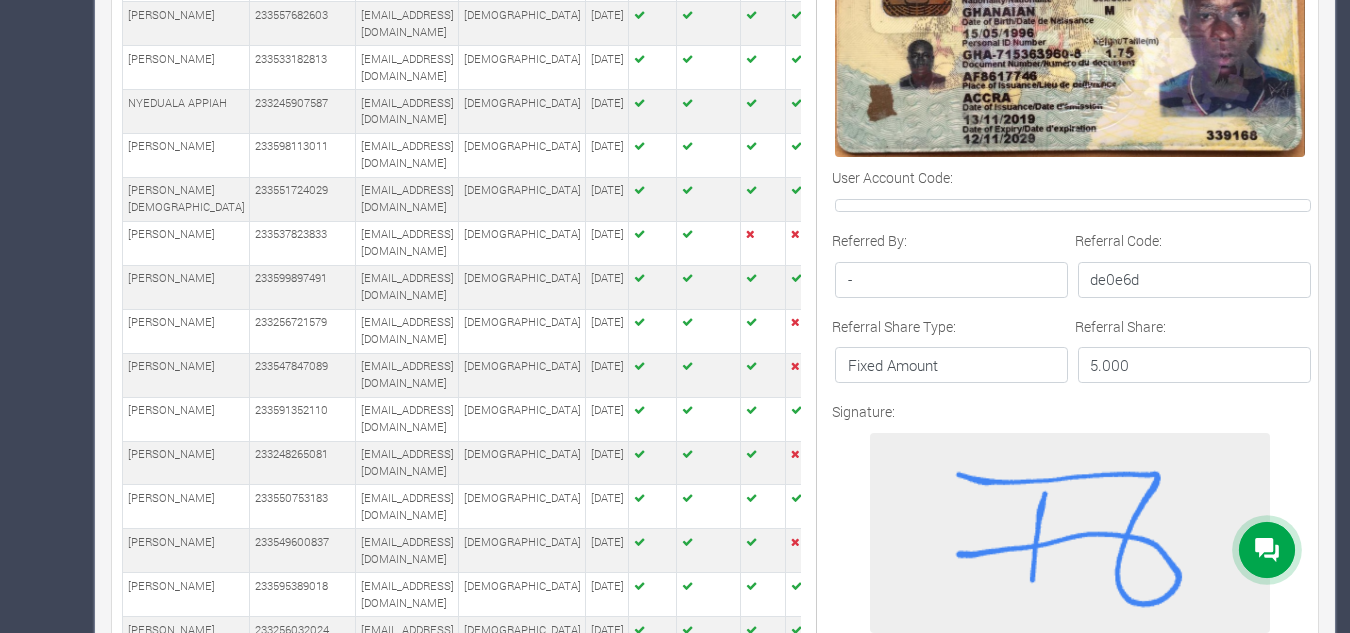 click on "-" at bounding box center (951, 280) 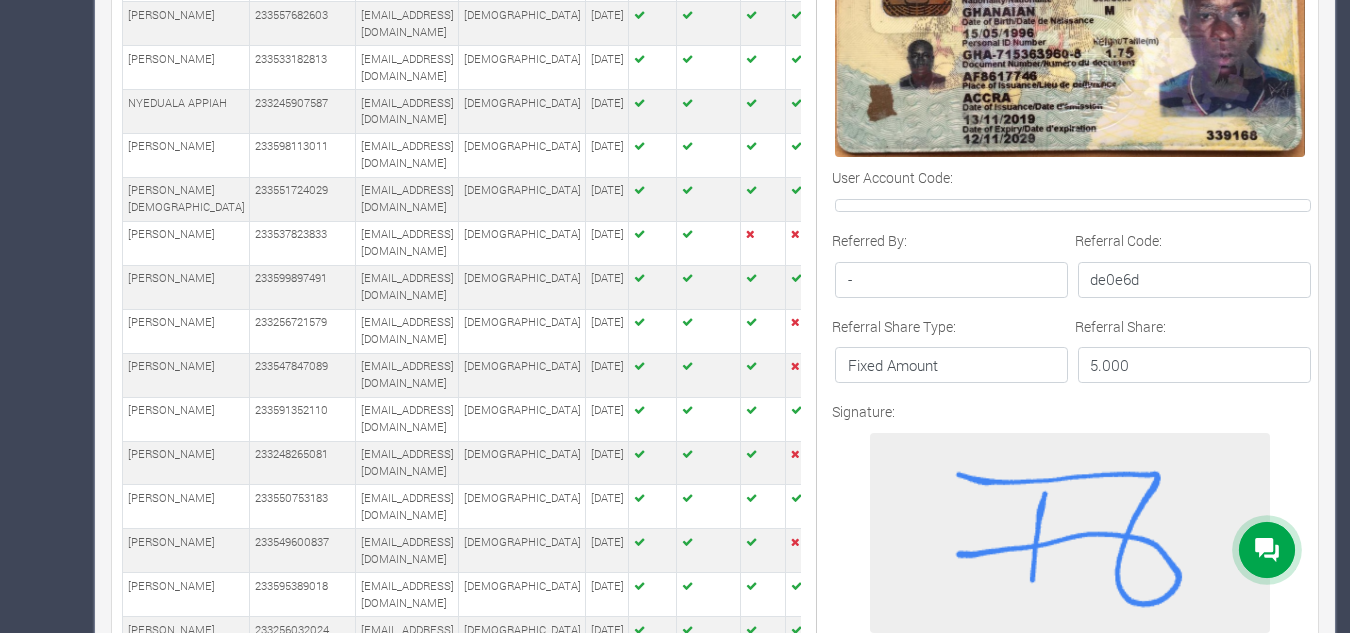 click on "-" at bounding box center (951, 280) 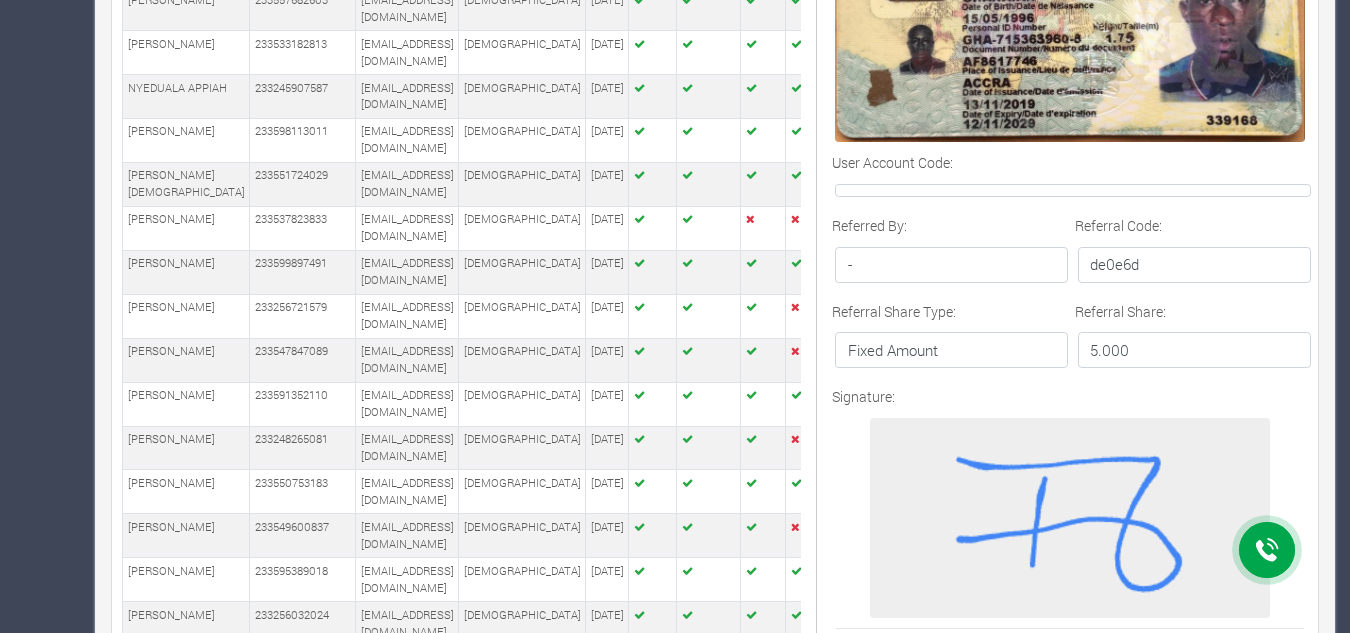 scroll, scrollTop: 1255, scrollLeft: 0, axis: vertical 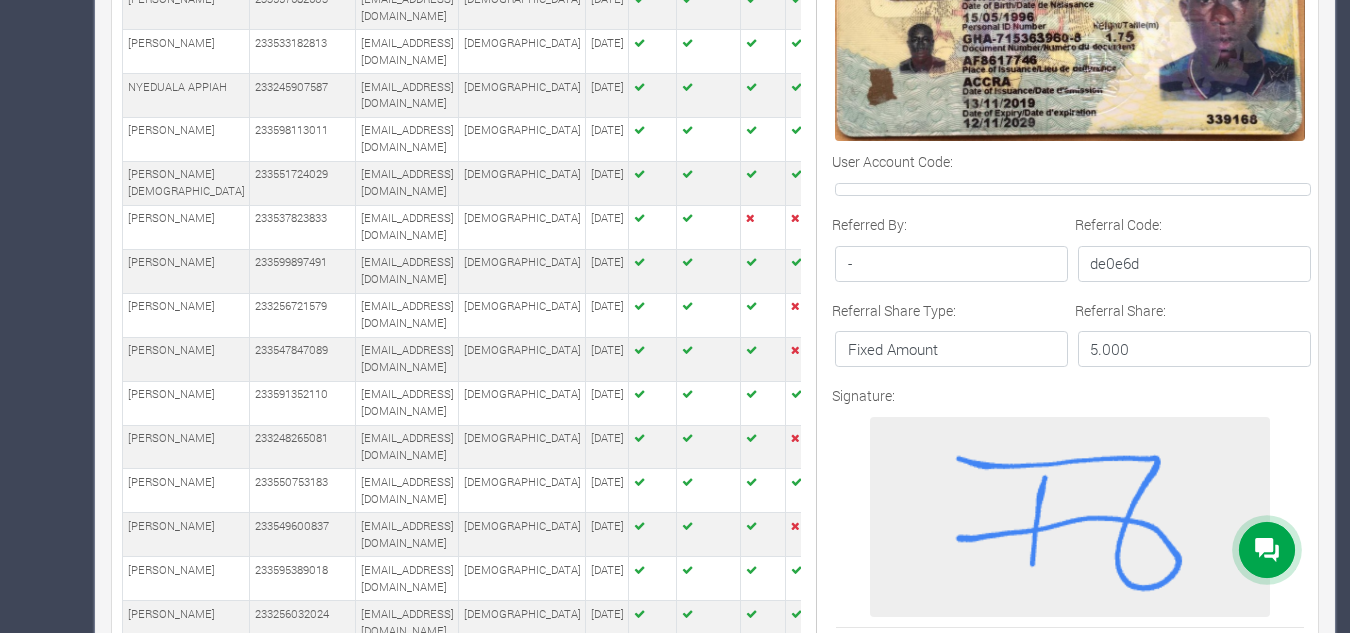 click on "5.000" at bounding box center (1194, 349) 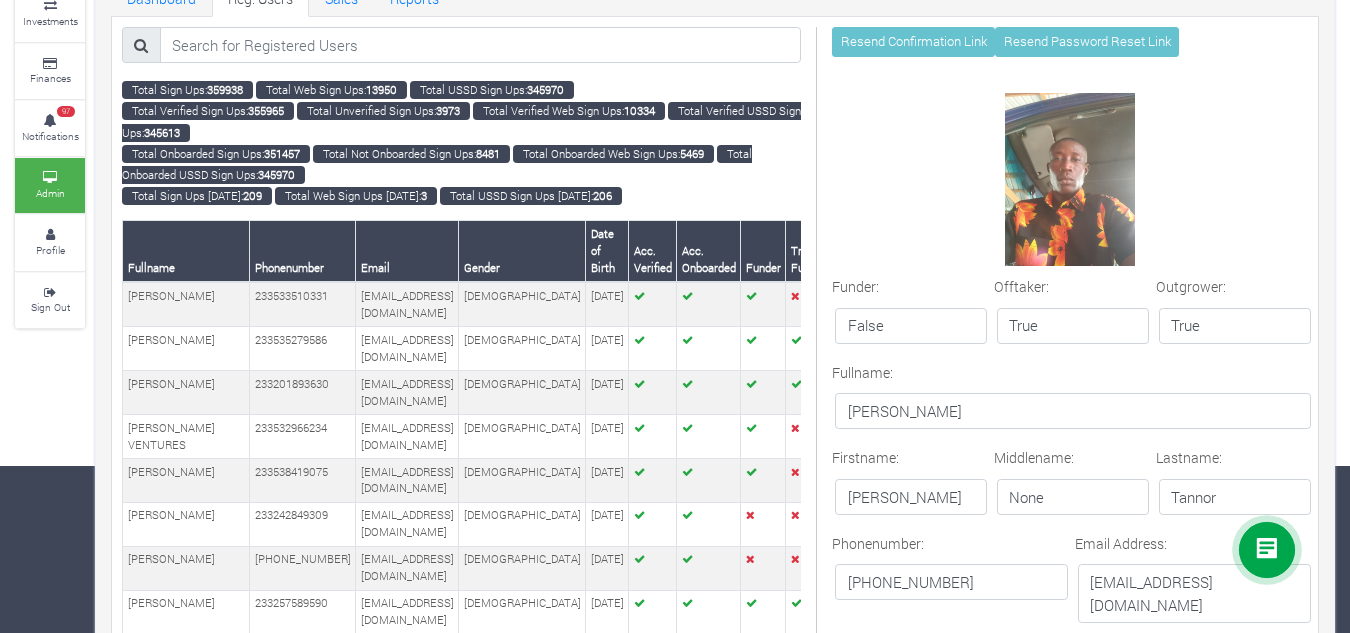 scroll, scrollTop: 0, scrollLeft: 0, axis: both 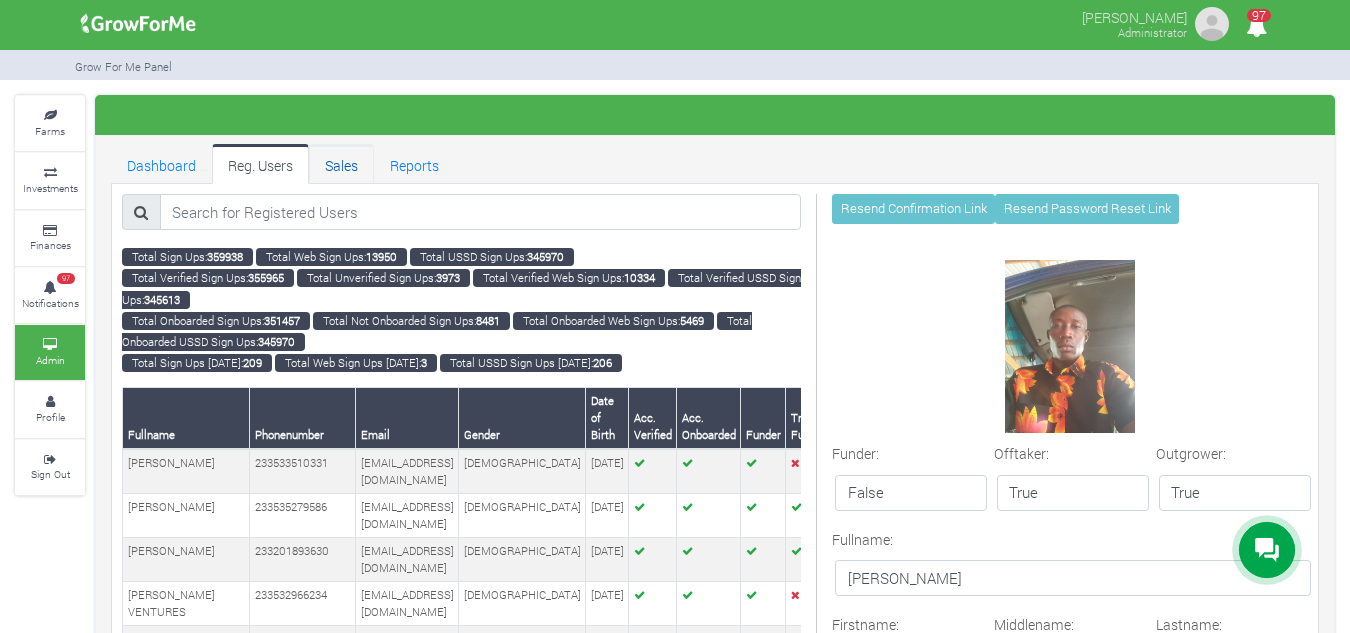 click on "Sales" at bounding box center (341, 164) 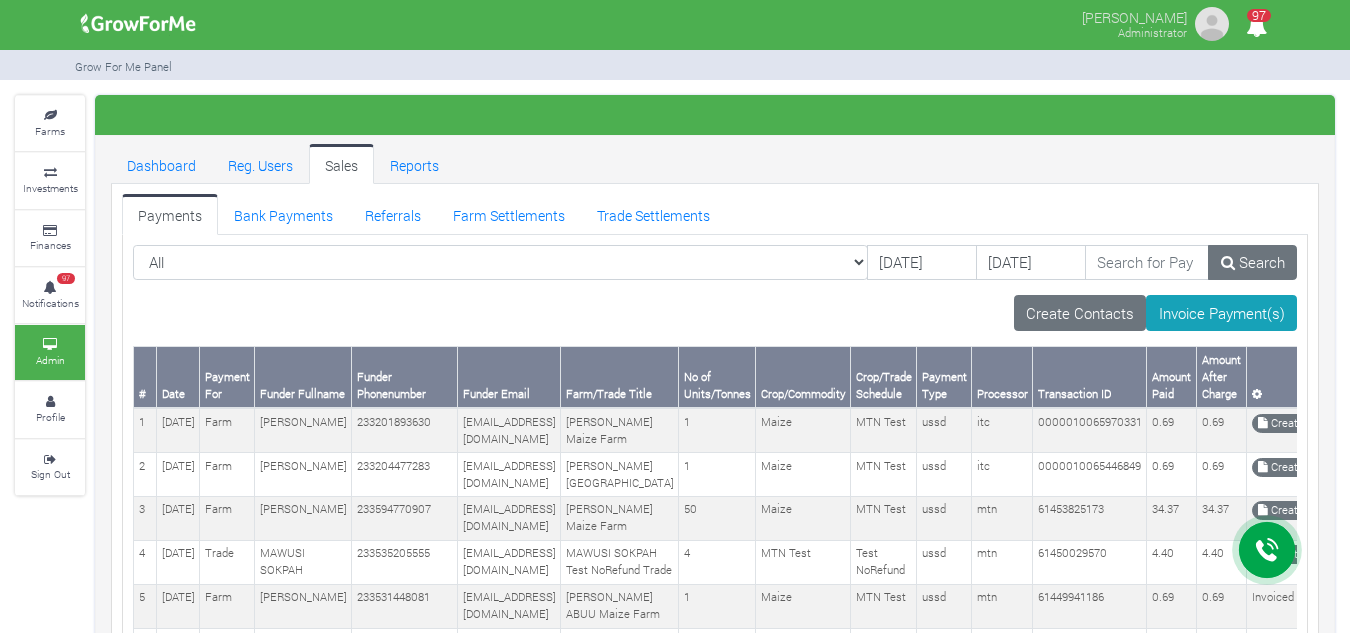 scroll, scrollTop: 0, scrollLeft: 0, axis: both 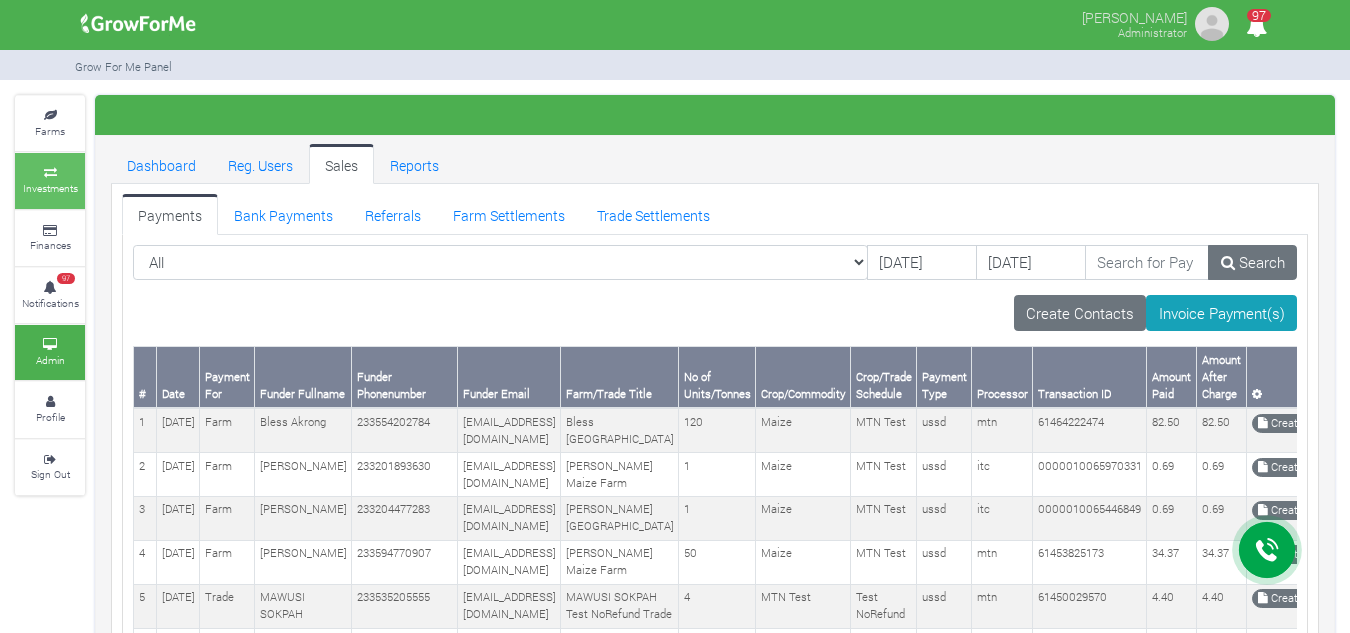 click at bounding box center (50, 173) 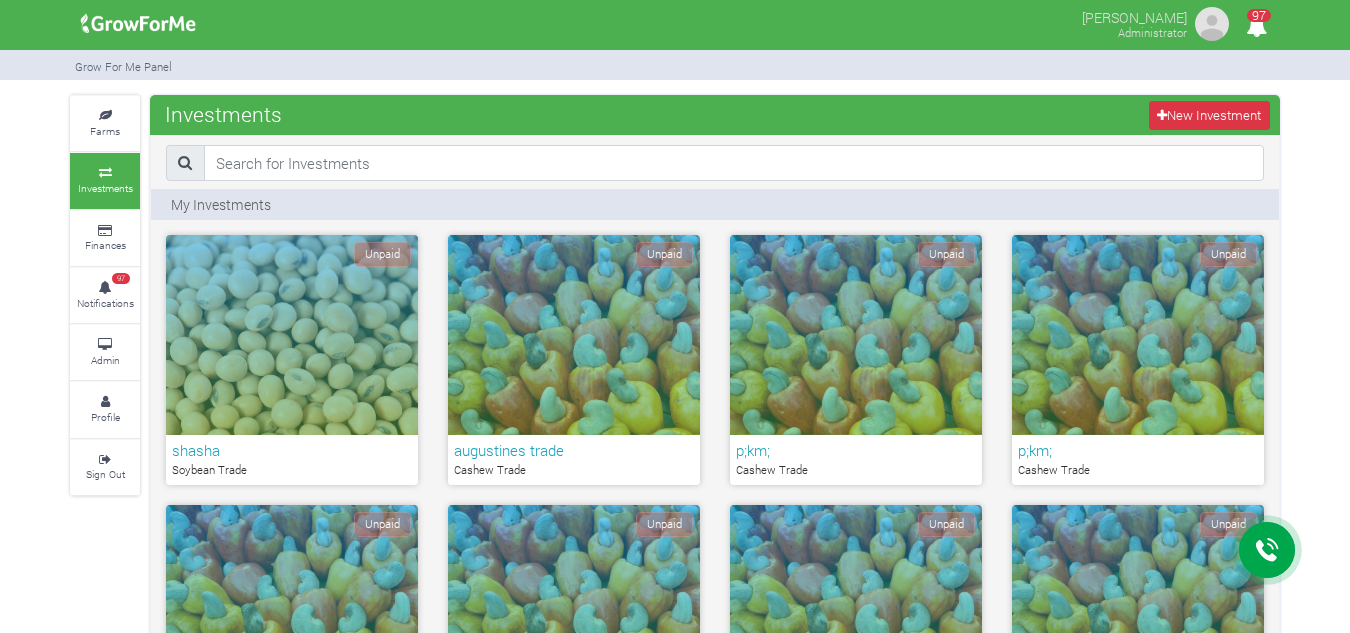 scroll, scrollTop: 0, scrollLeft: 0, axis: both 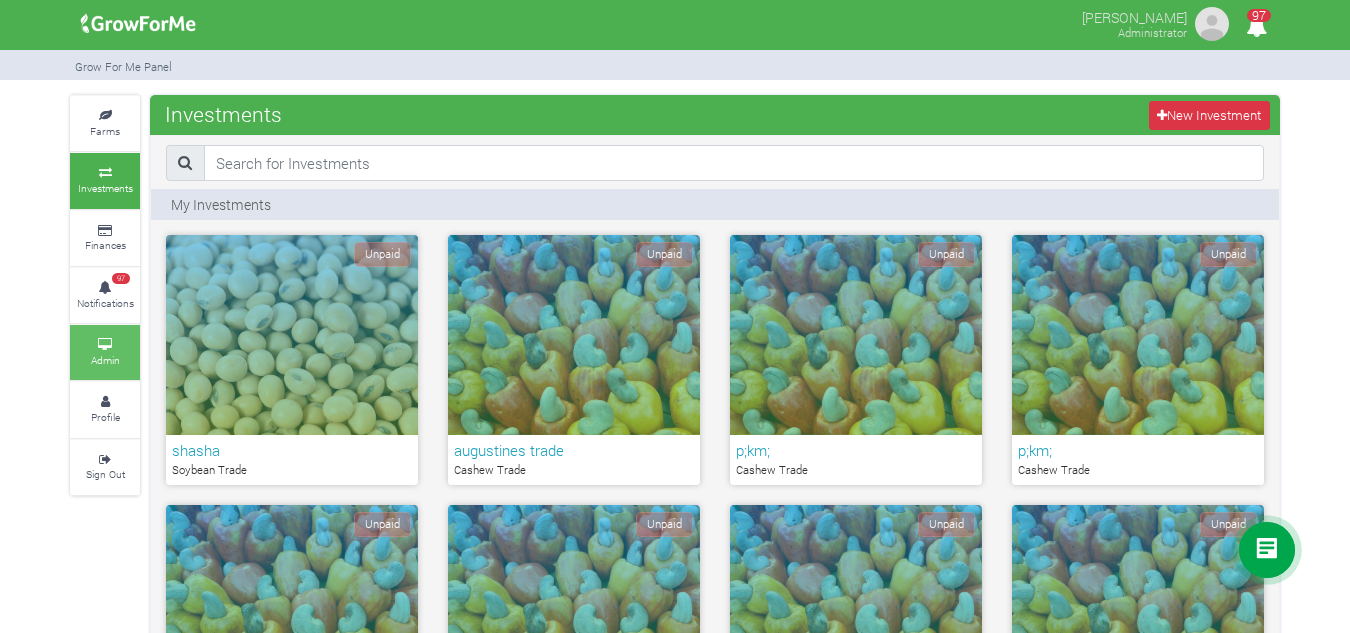 click on "Admin" at bounding box center (105, 352) 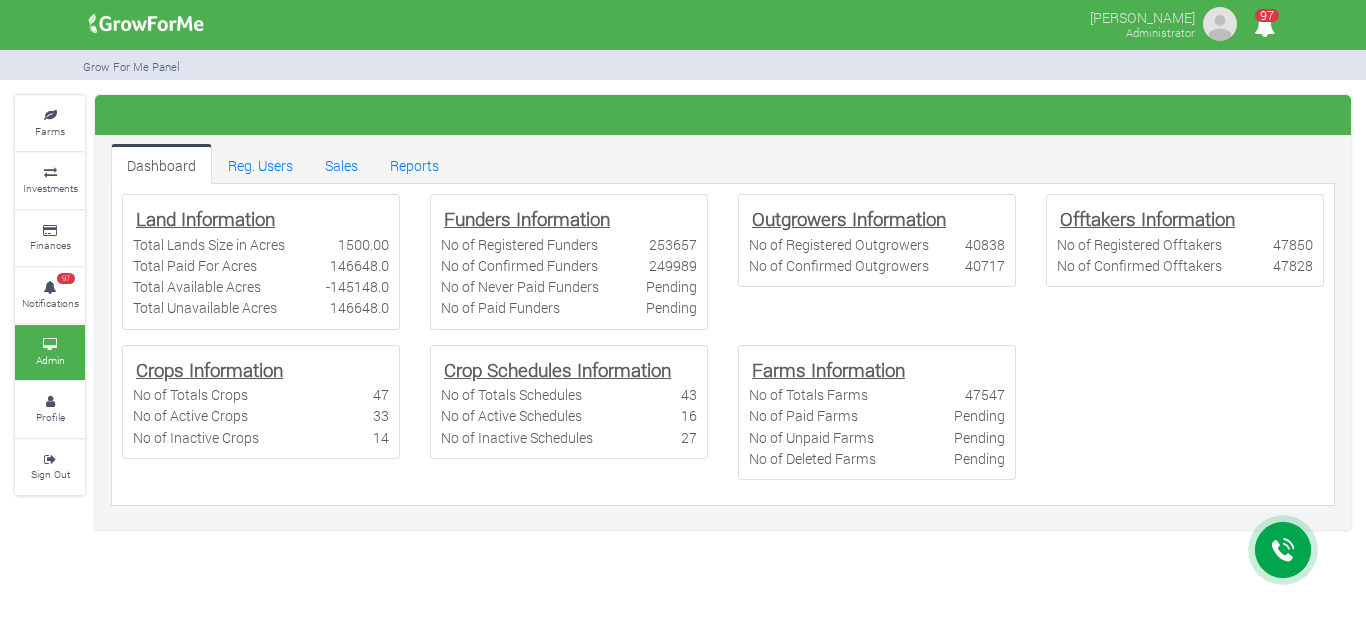 scroll, scrollTop: 0, scrollLeft: 0, axis: both 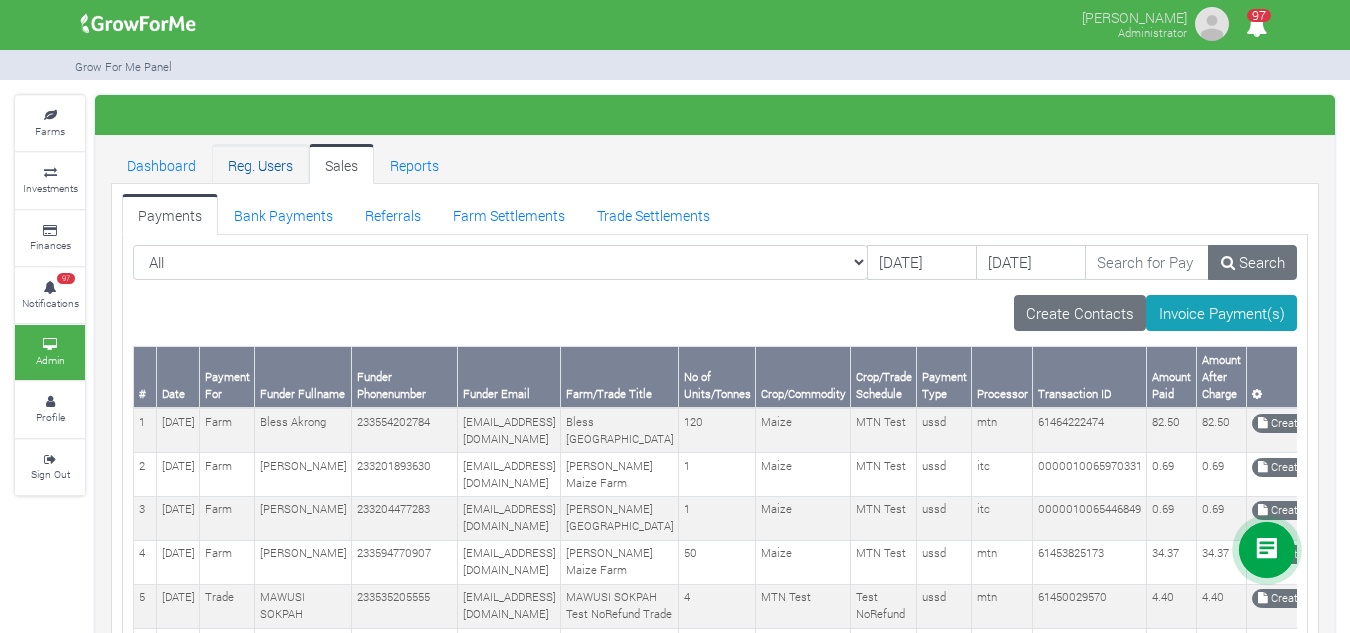 click on "Reg. Users" at bounding box center (260, 164) 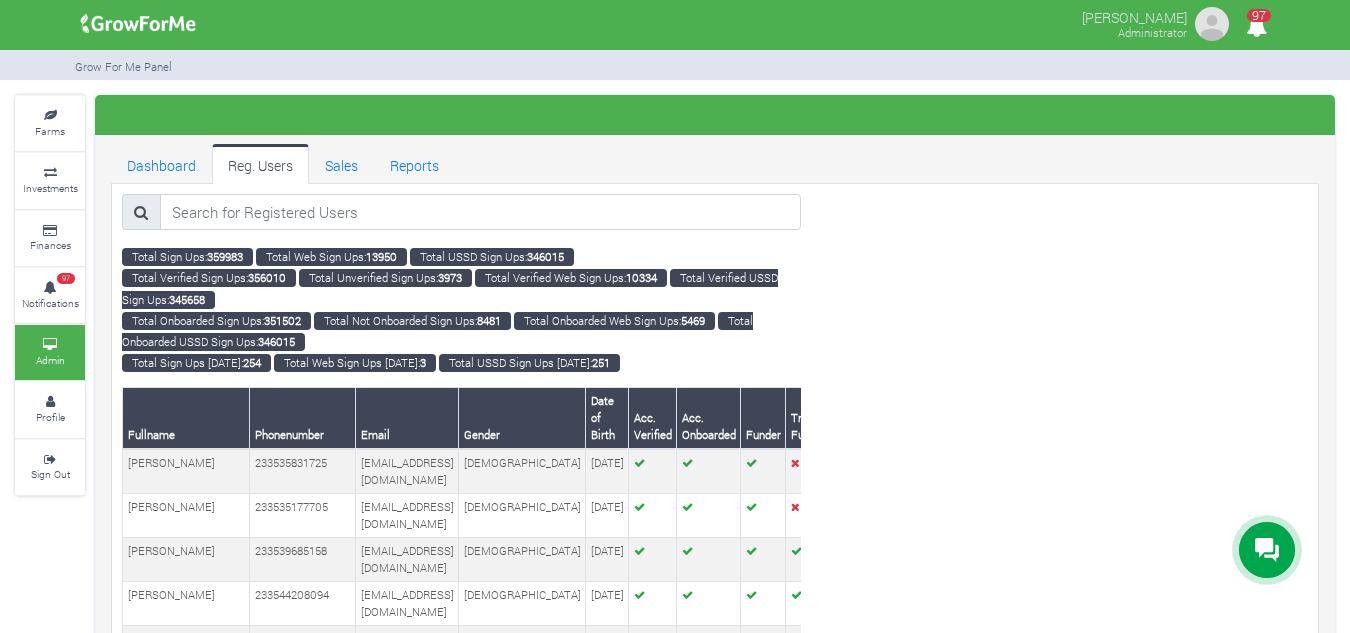 scroll, scrollTop: 0, scrollLeft: 0, axis: both 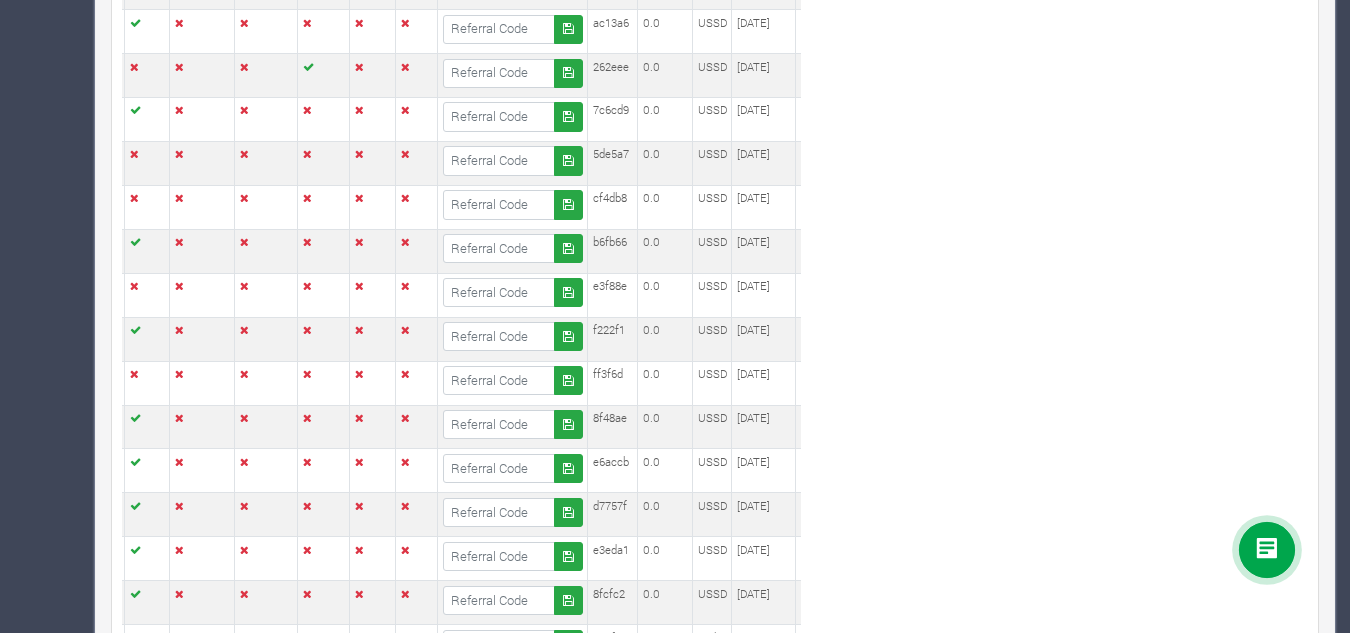 click on "View" at bounding box center [831, -677] 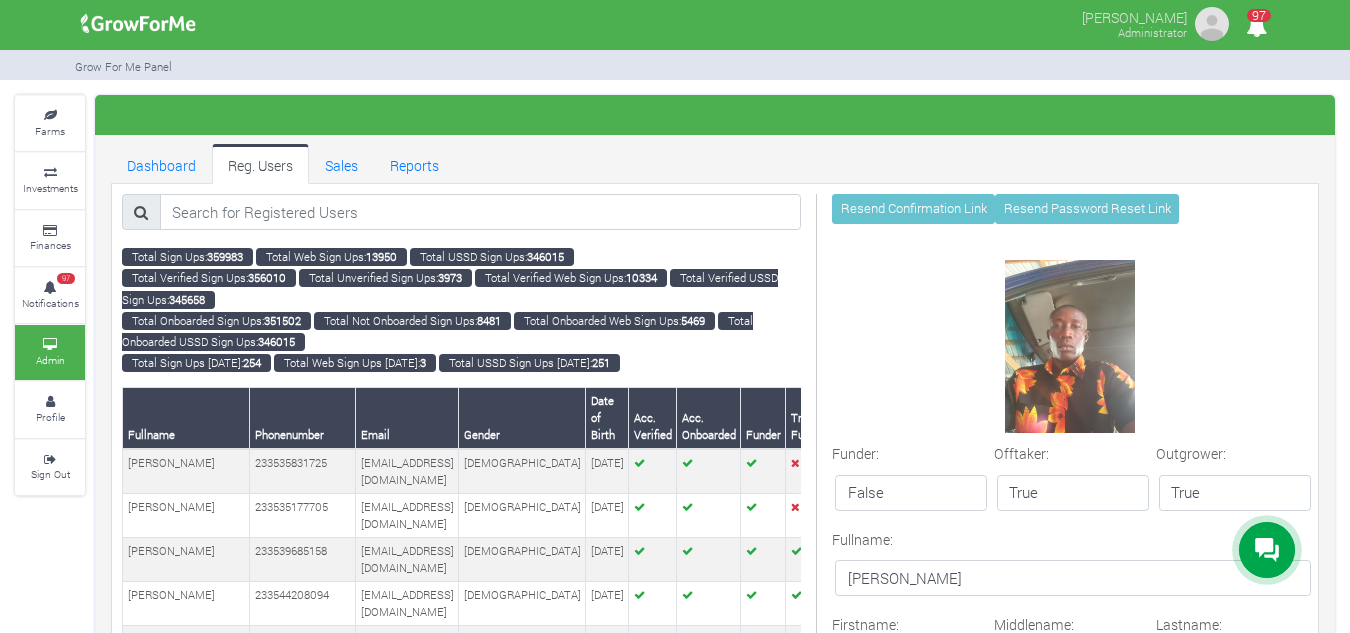 scroll, scrollTop: 0, scrollLeft: 0, axis: both 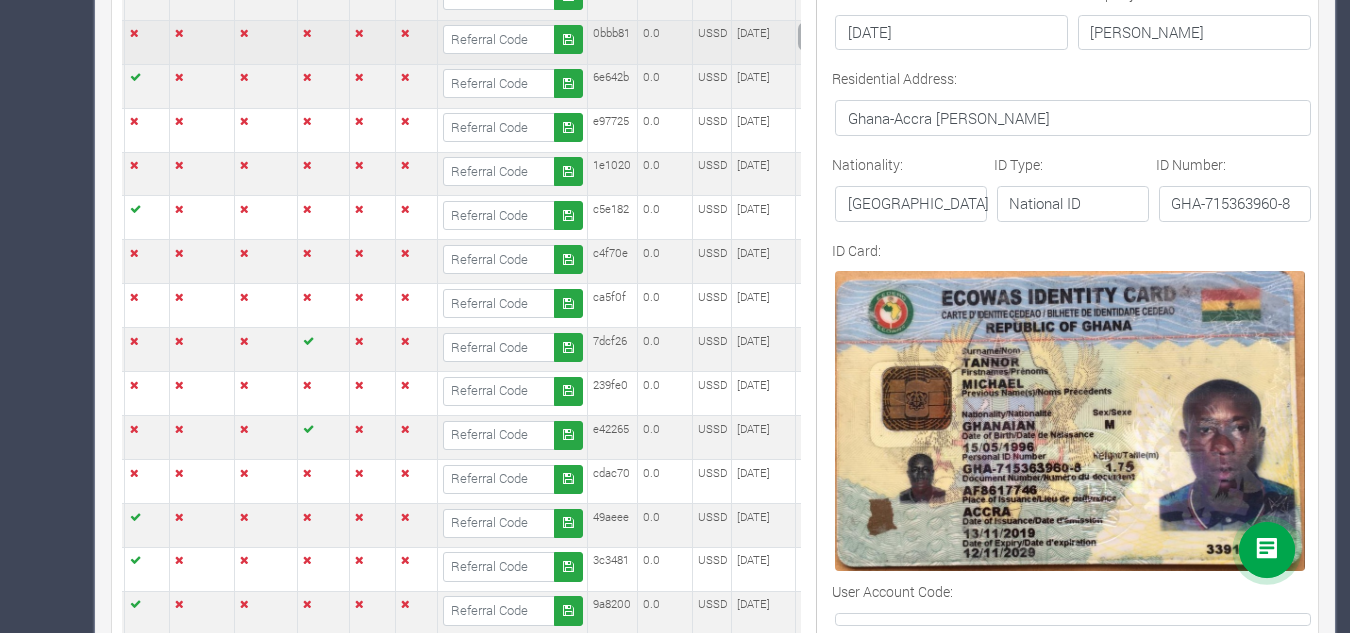 click on "View" at bounding box center [831, 36] 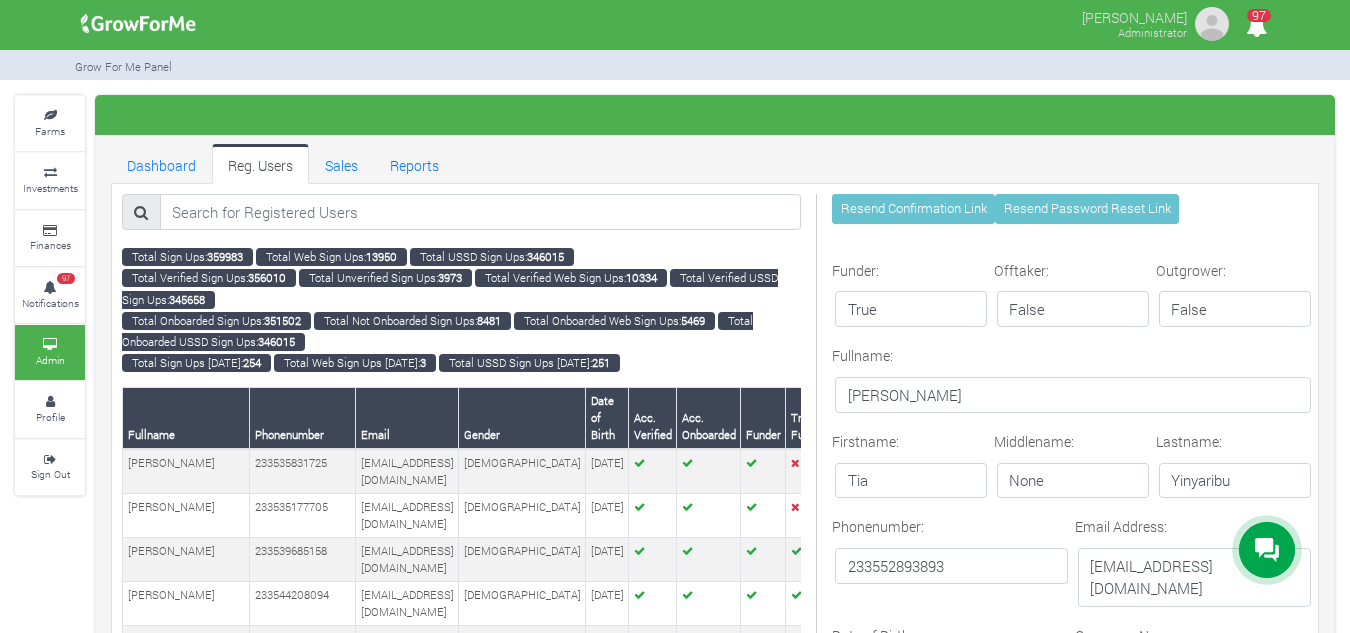 scroll, scrollTop: 776, scrollLeft: 0, axis: vertical 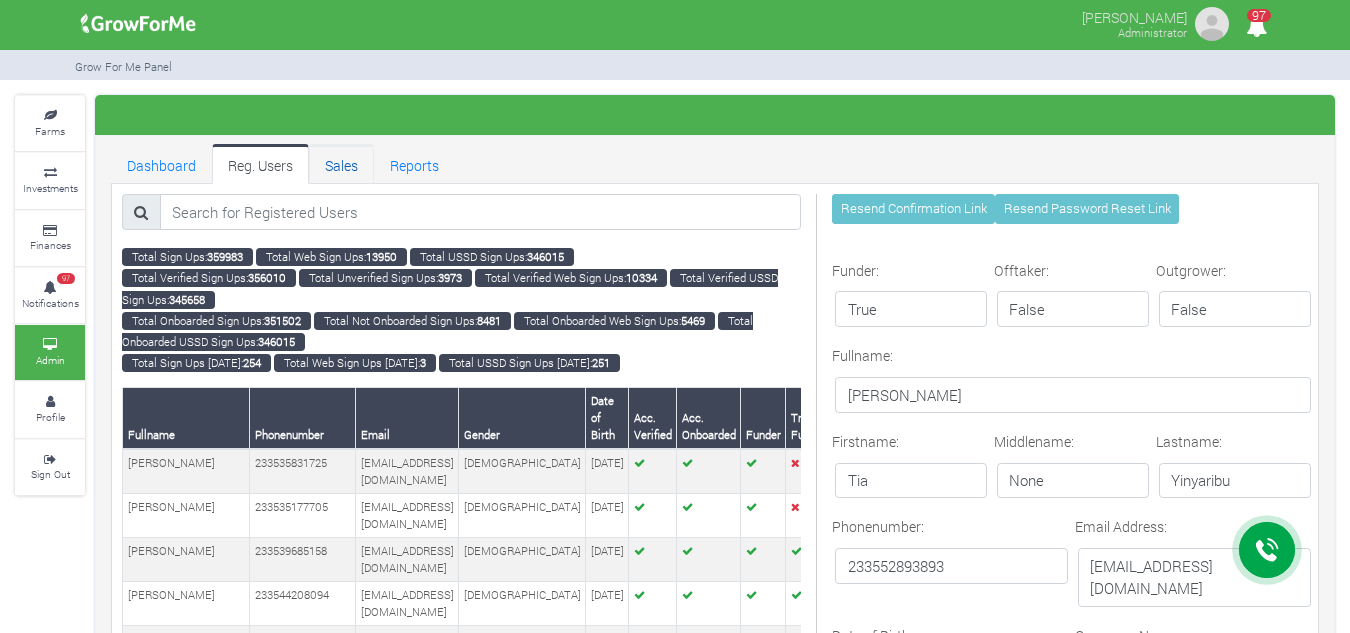 click on "Sales" at bounding box center [341, 164] 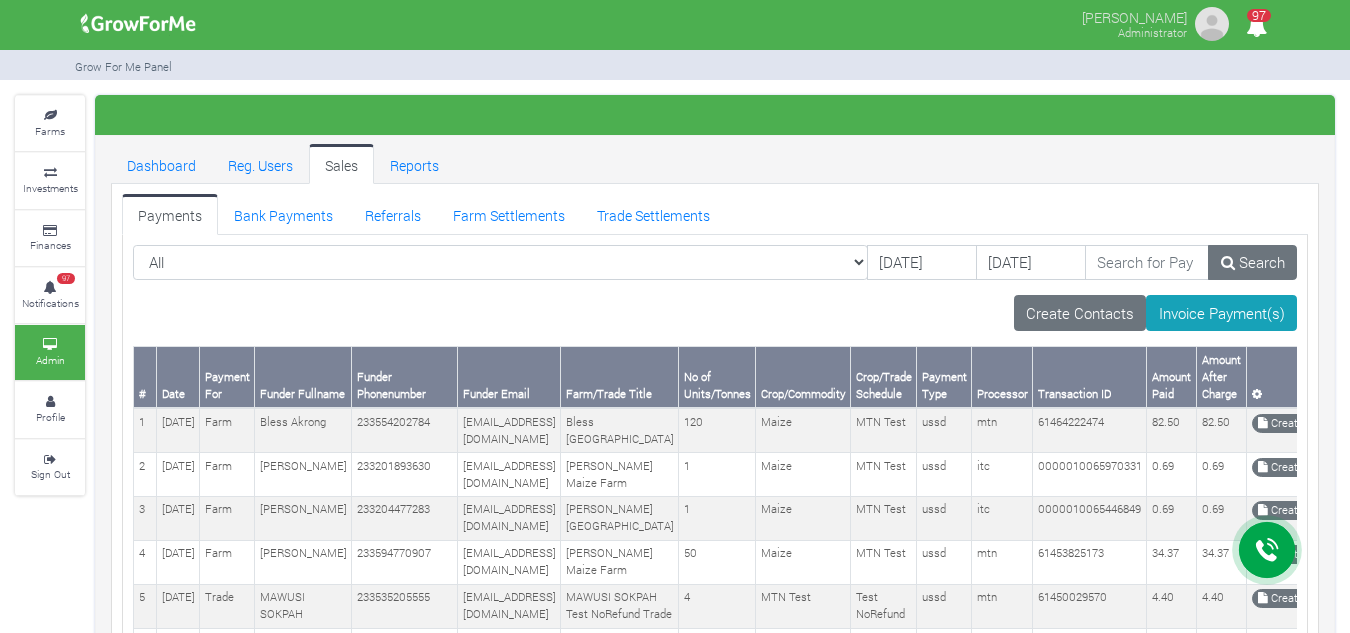 scroll, scrollTop: 0, scrollLeft: 0, axis: both 